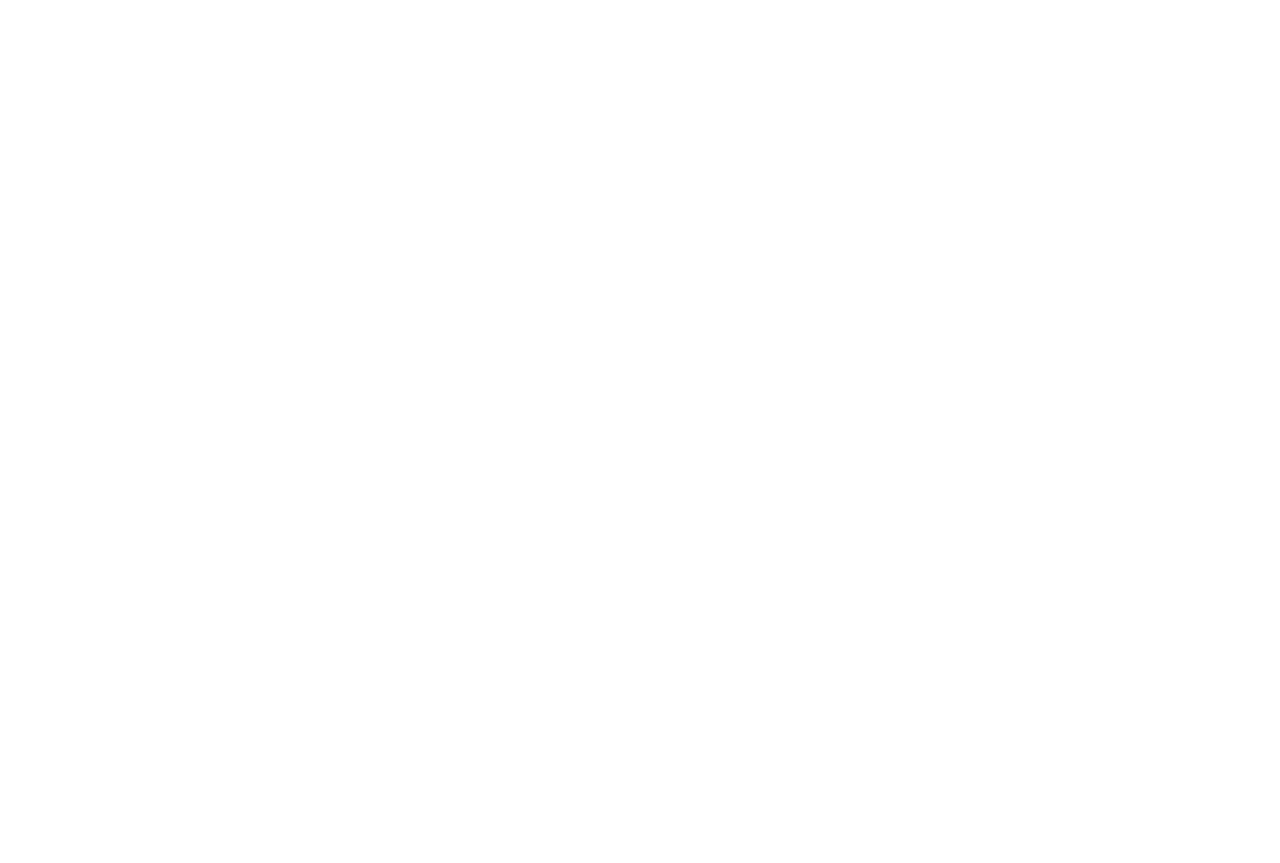 scroll, scrollTop: 0, scrollLeft: 0, axis: both 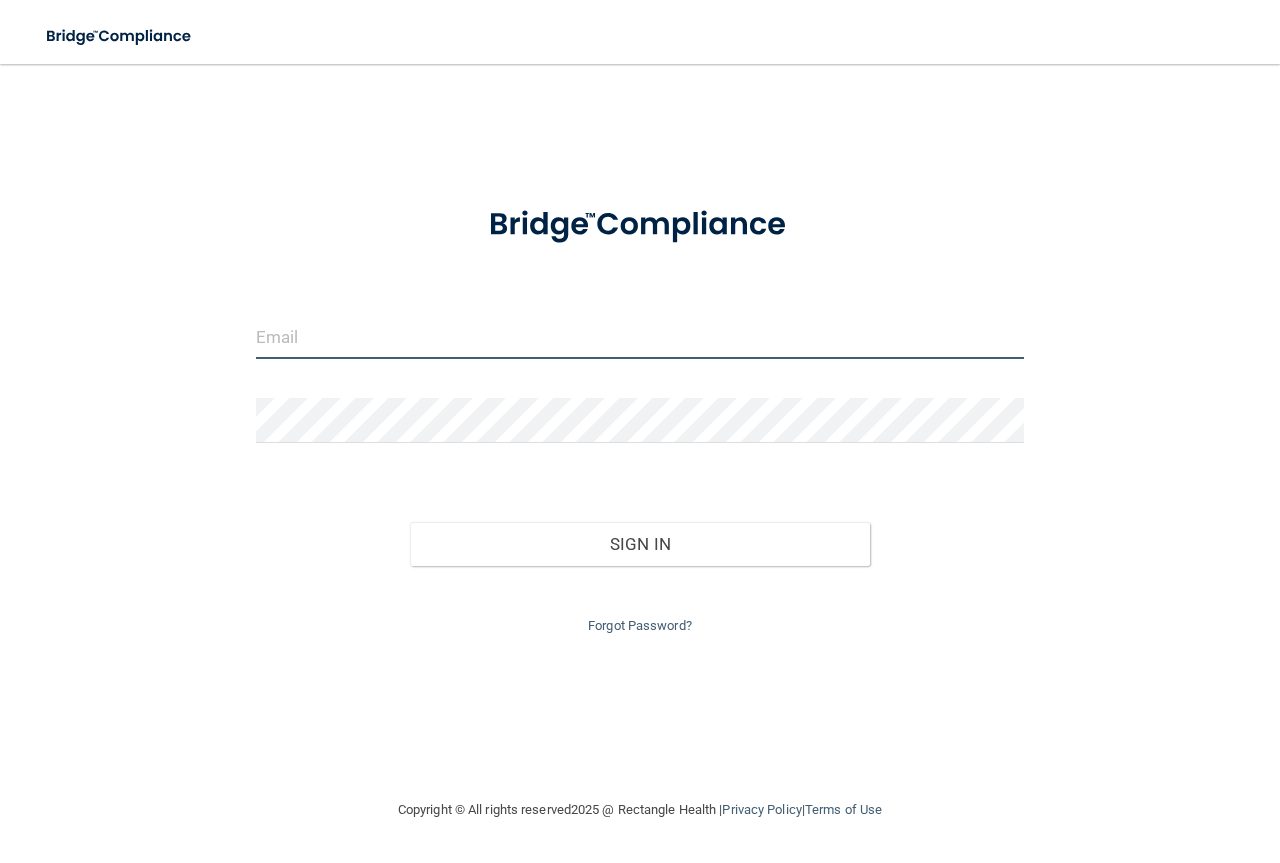 click at bounding box center (640, 336) 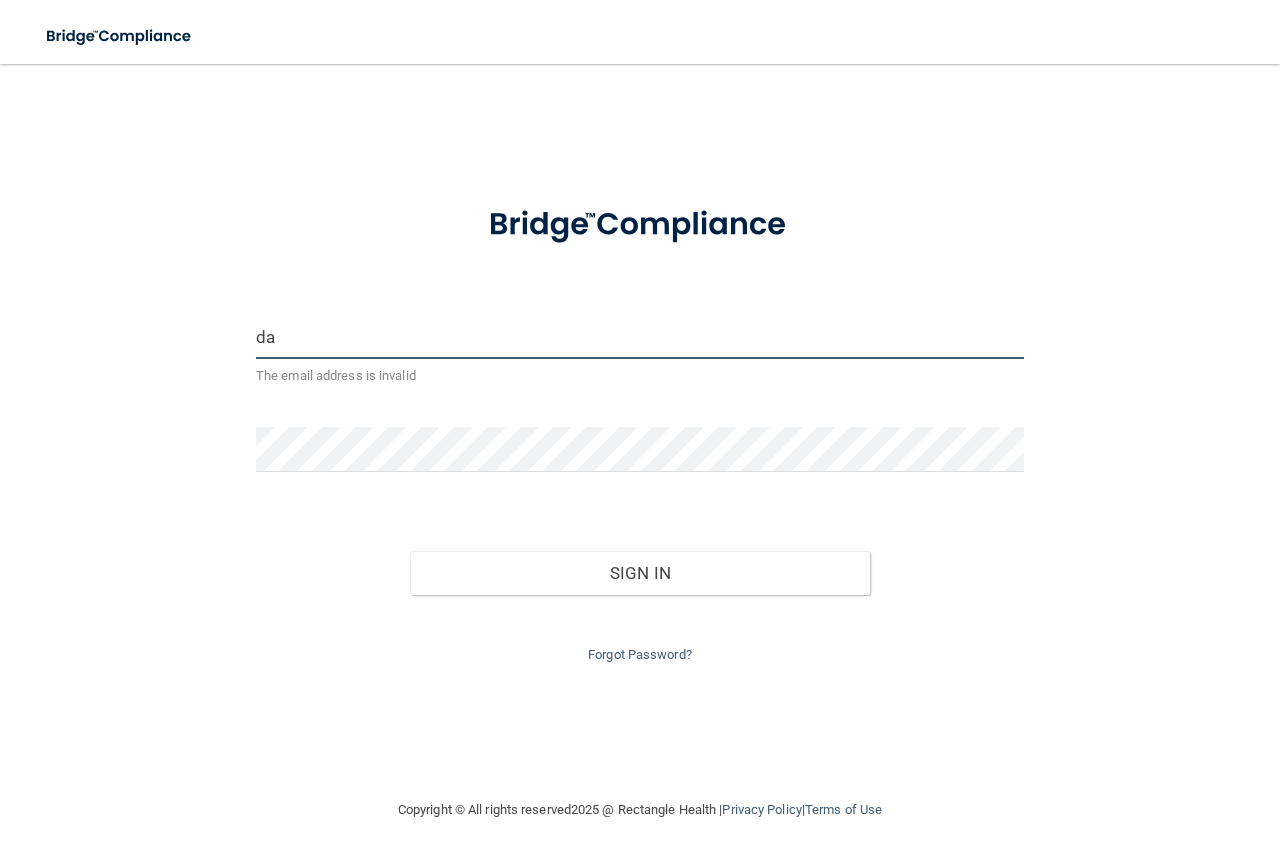 type on "d" 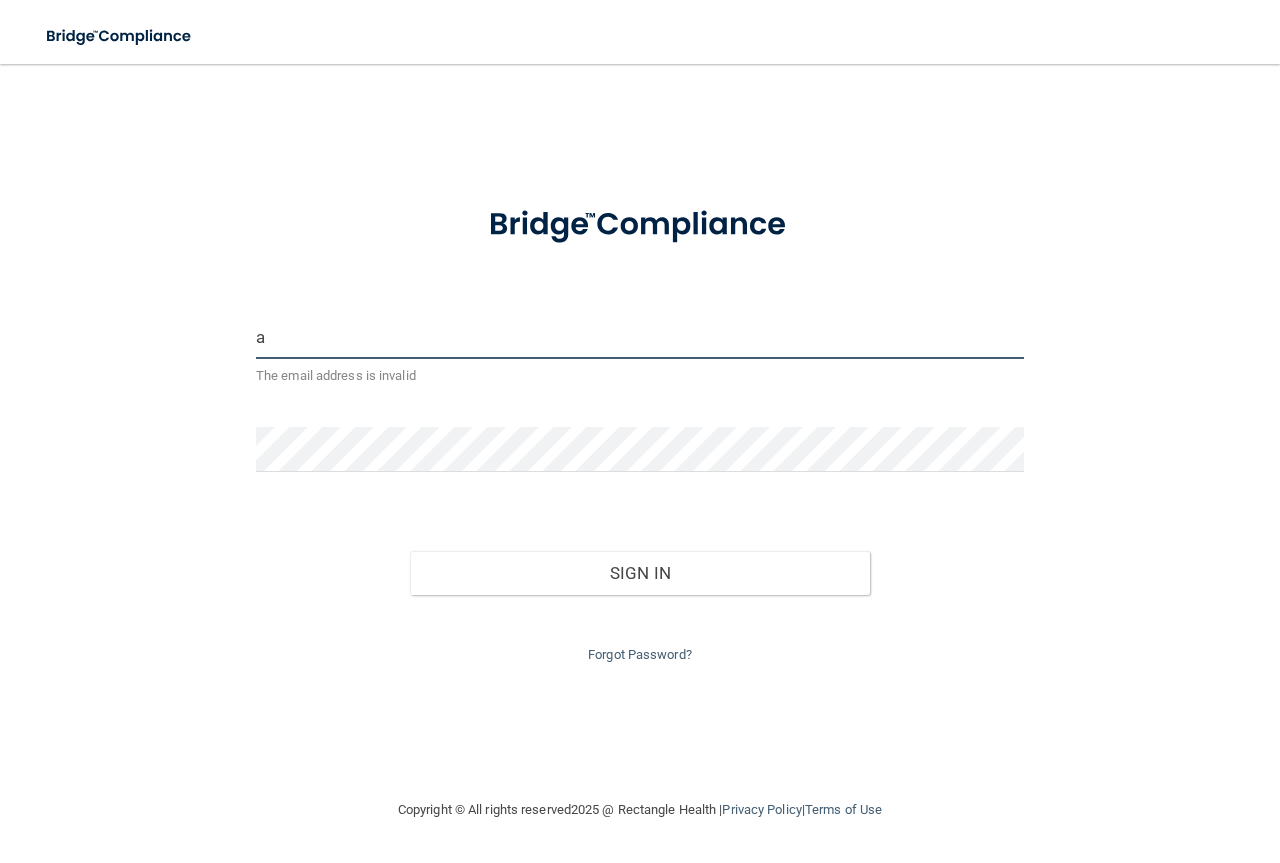 type on "[EMAIL]" 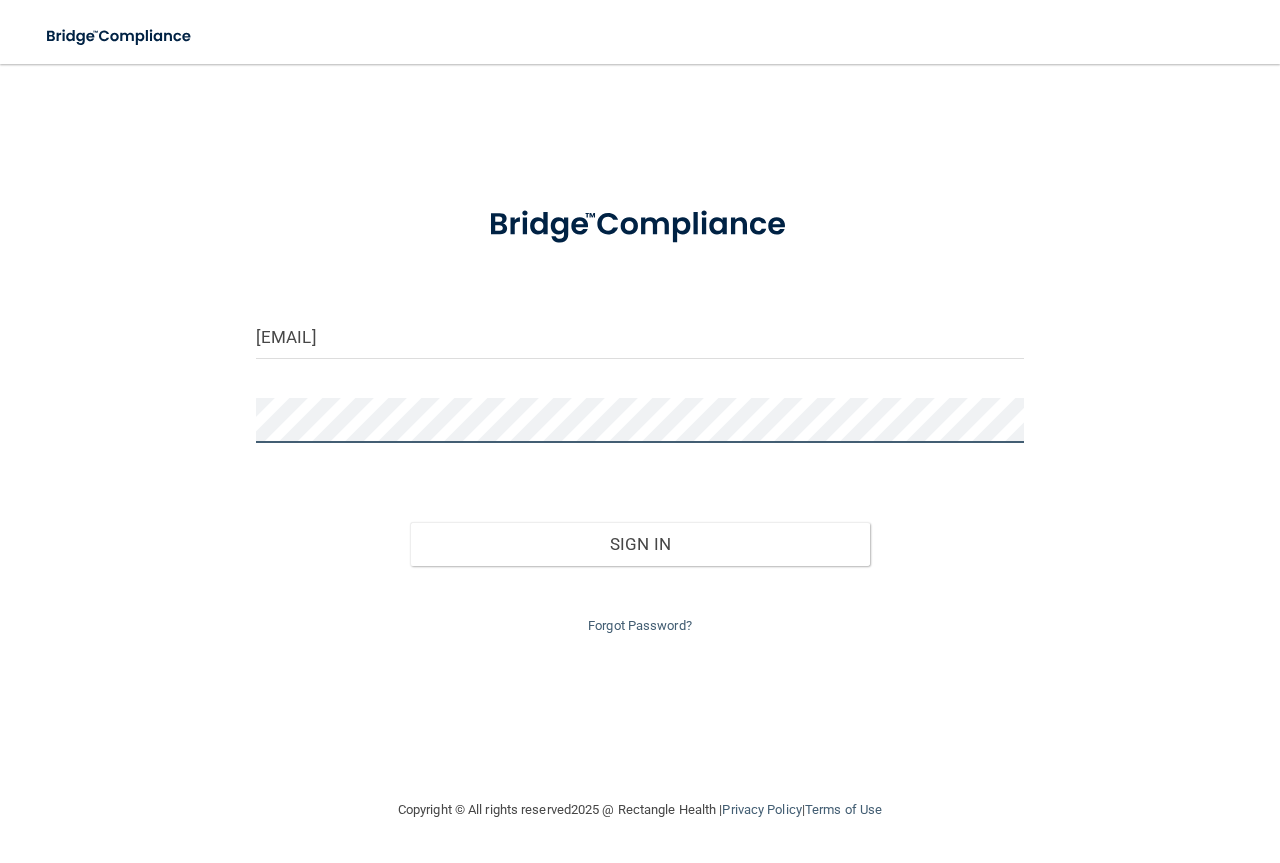 click on "Sign In" at bounding box center [640, 544] 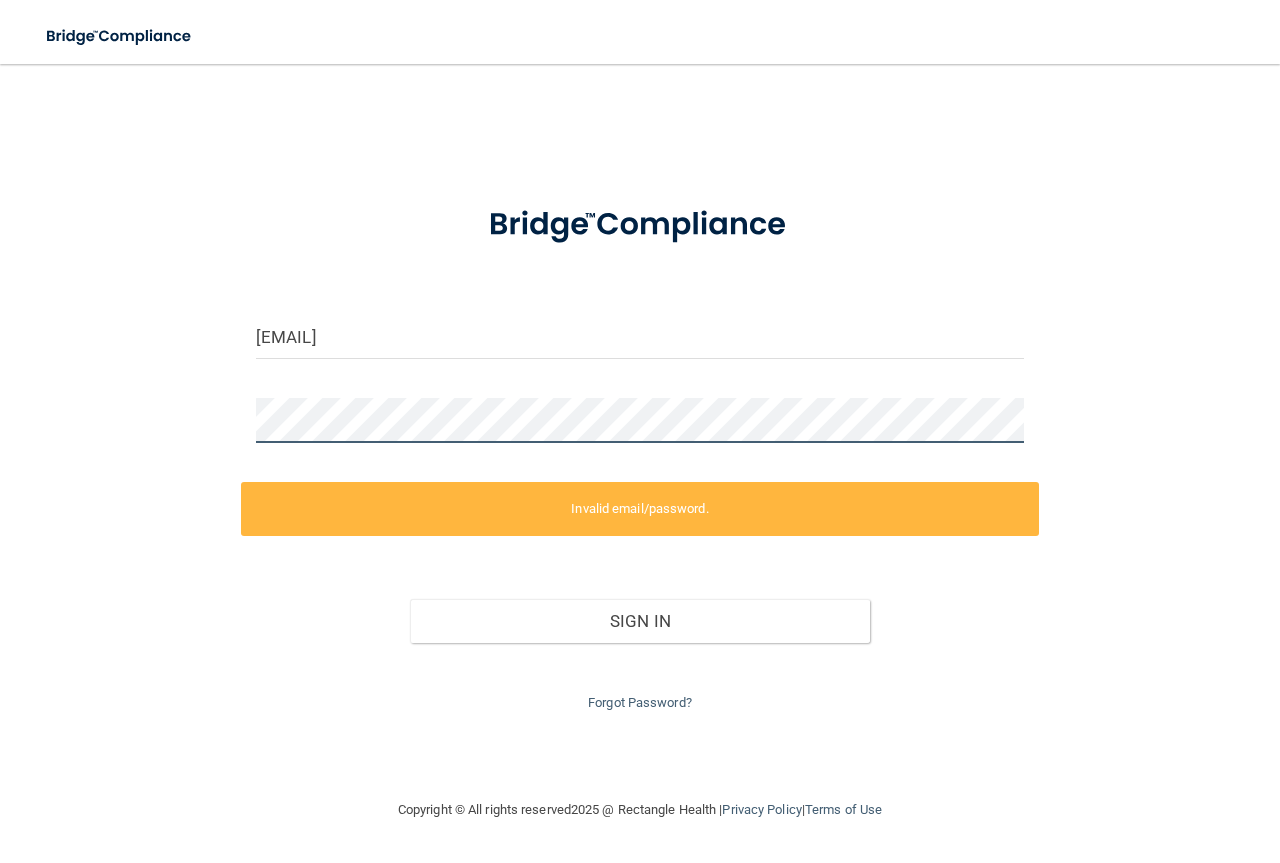 click on "[EMAIL] Invalid email/password. You don't have permission to access that page. Sign In Forgot Password?" at bounding box center [640, 431] 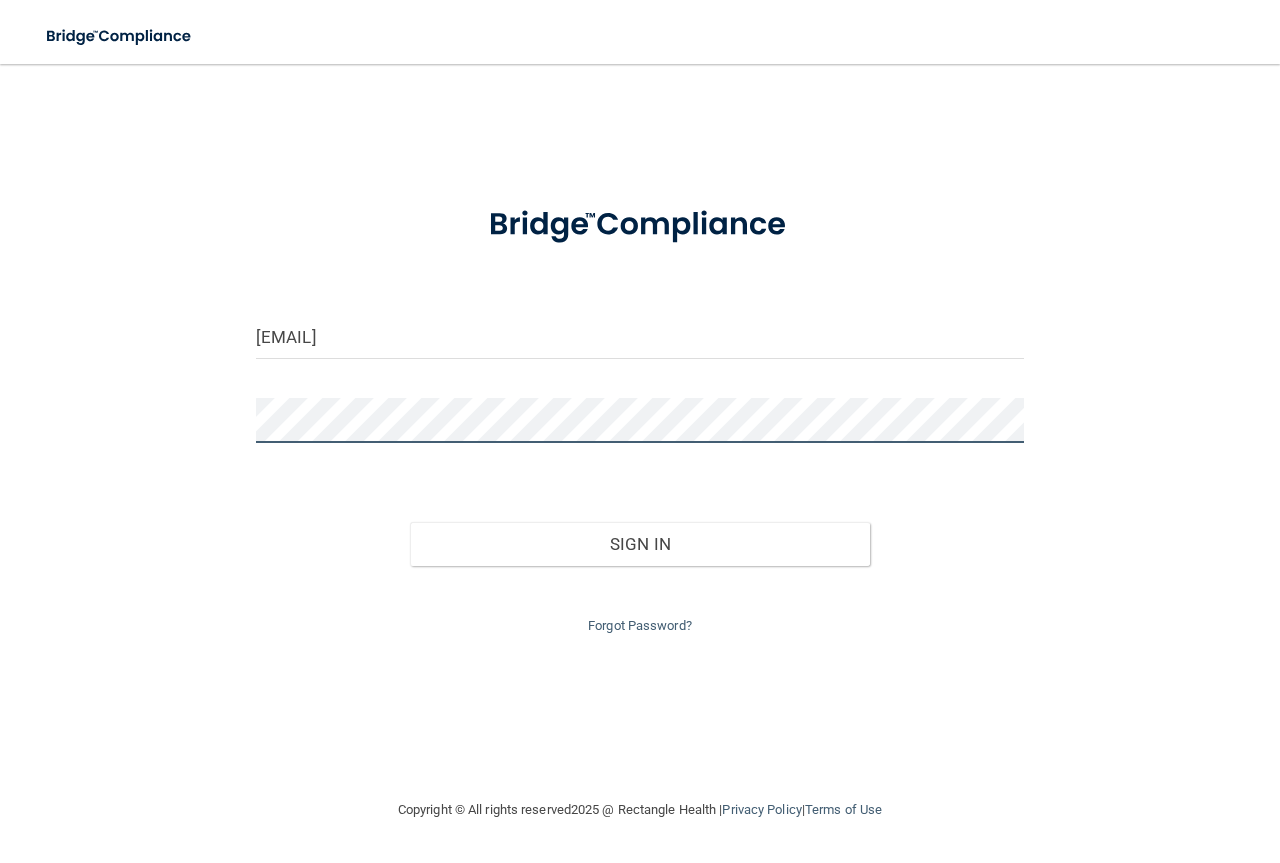 click on "Sign In" at bounding box center [640, 544] 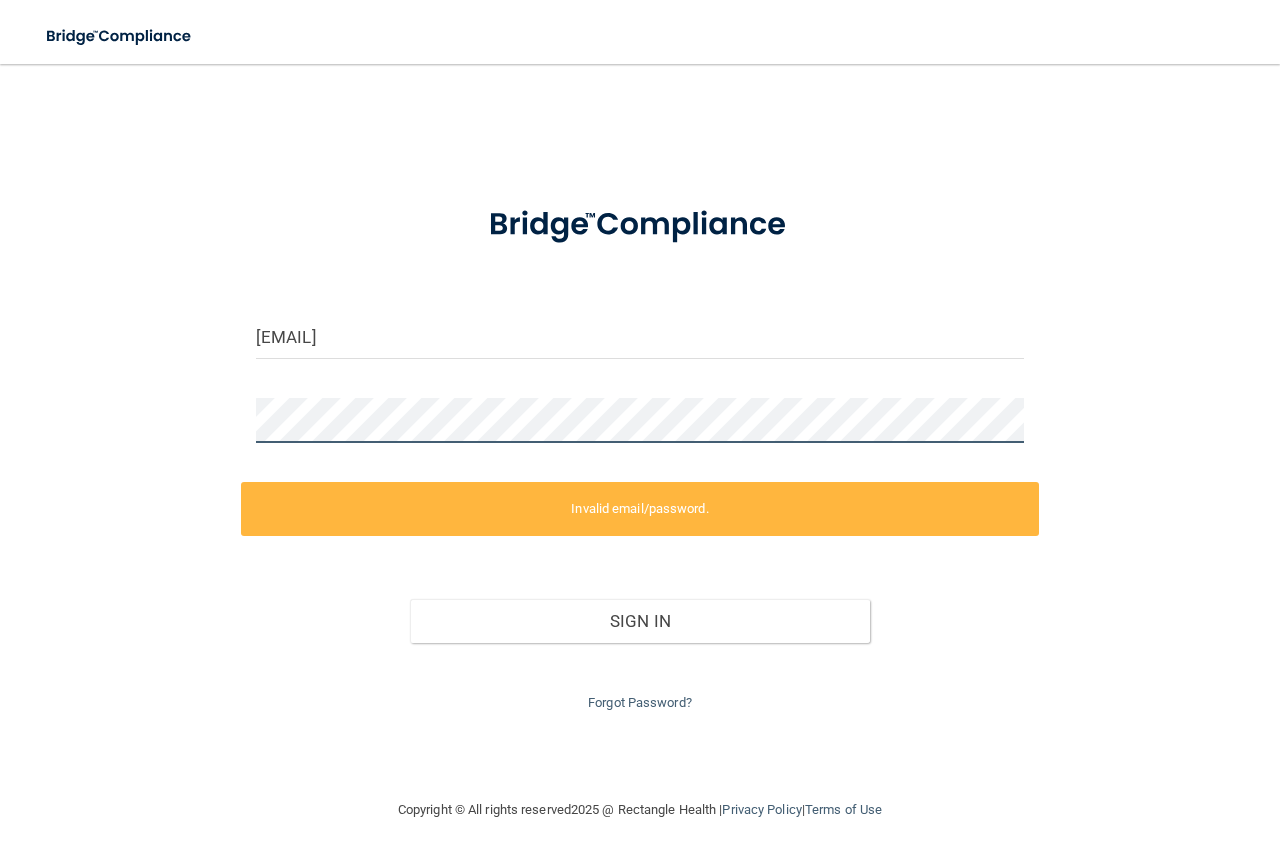 click on "[EMAIL] Invalid email/password. You don't have permission to access that page. Sign In Forgot Password? Copyright © All rights reserved 2025 @ Rectangle Health | Privacy Policy | Terms of Use" at bounding box center [640, 463] 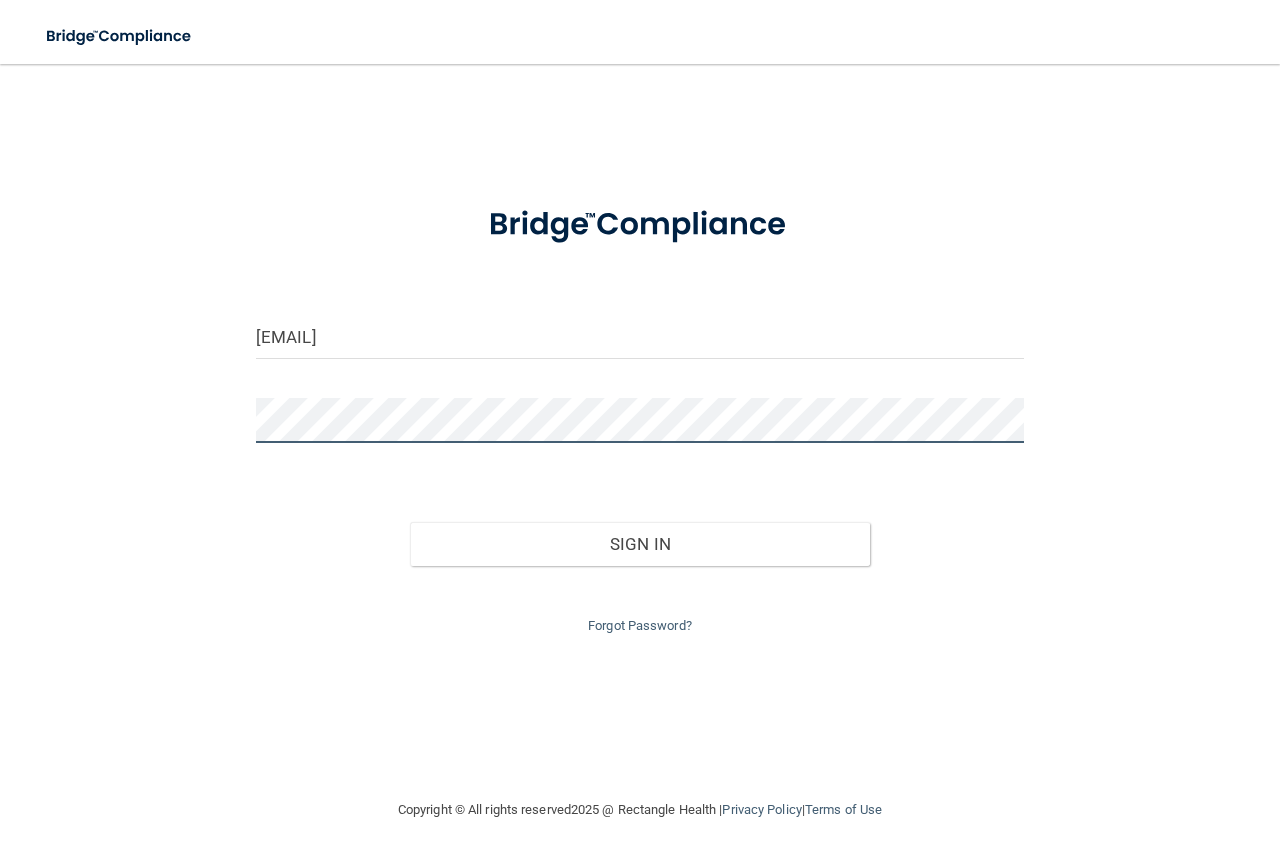 click on "Sign In" at bounding box center [640, 544] 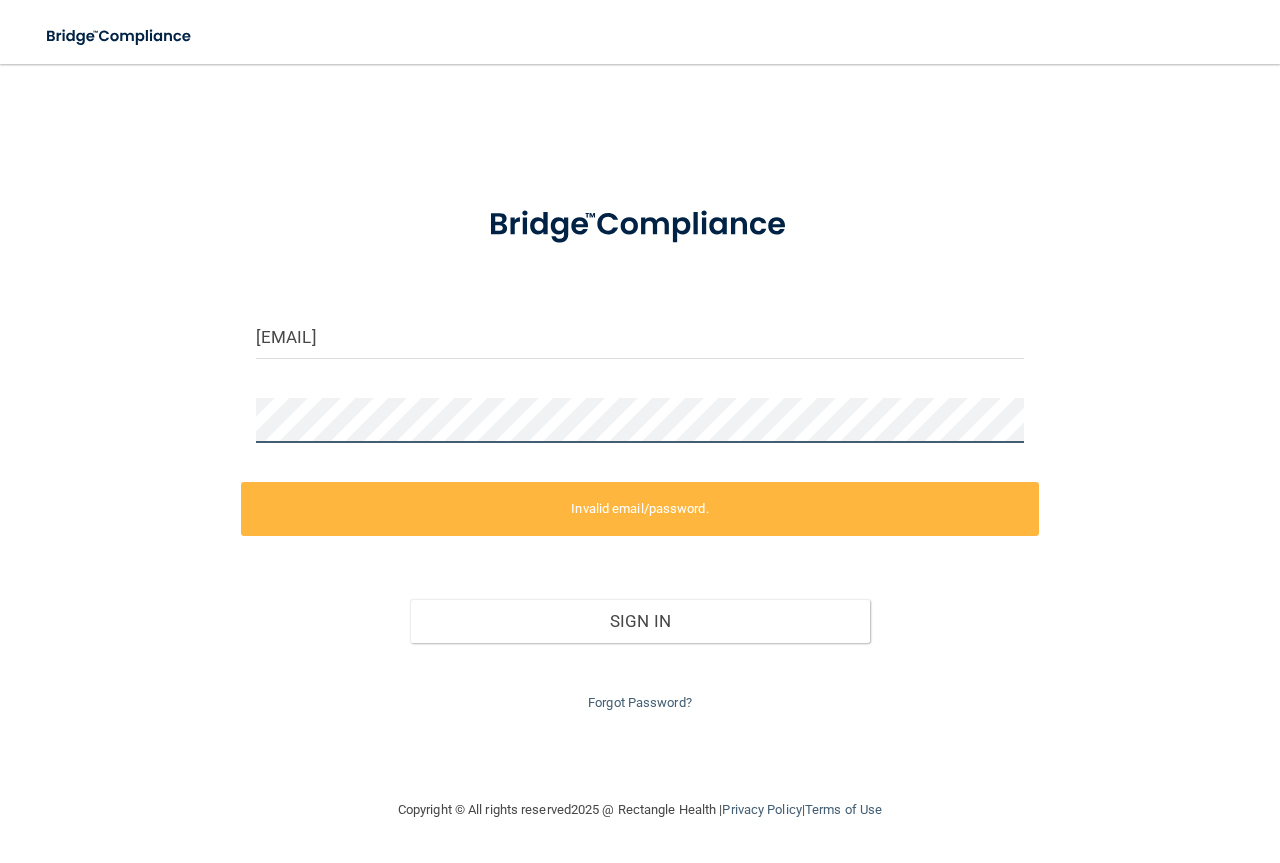 click on "[EMAIL] Invalid email/password. You don't have permission to access that page. Sign In Forgot Password?" at bounding box center [640, 431] 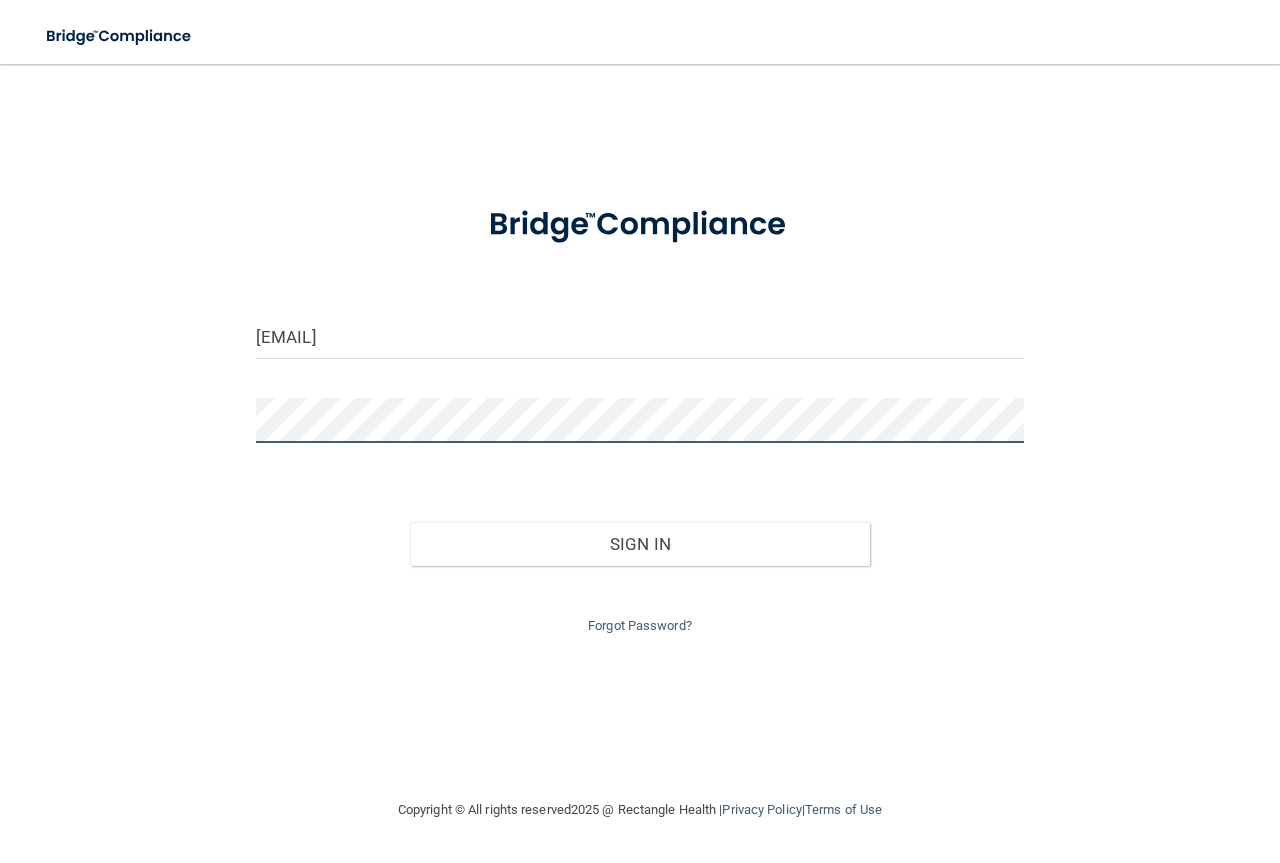 click on "Sign In" at bounding box center [640, 544] 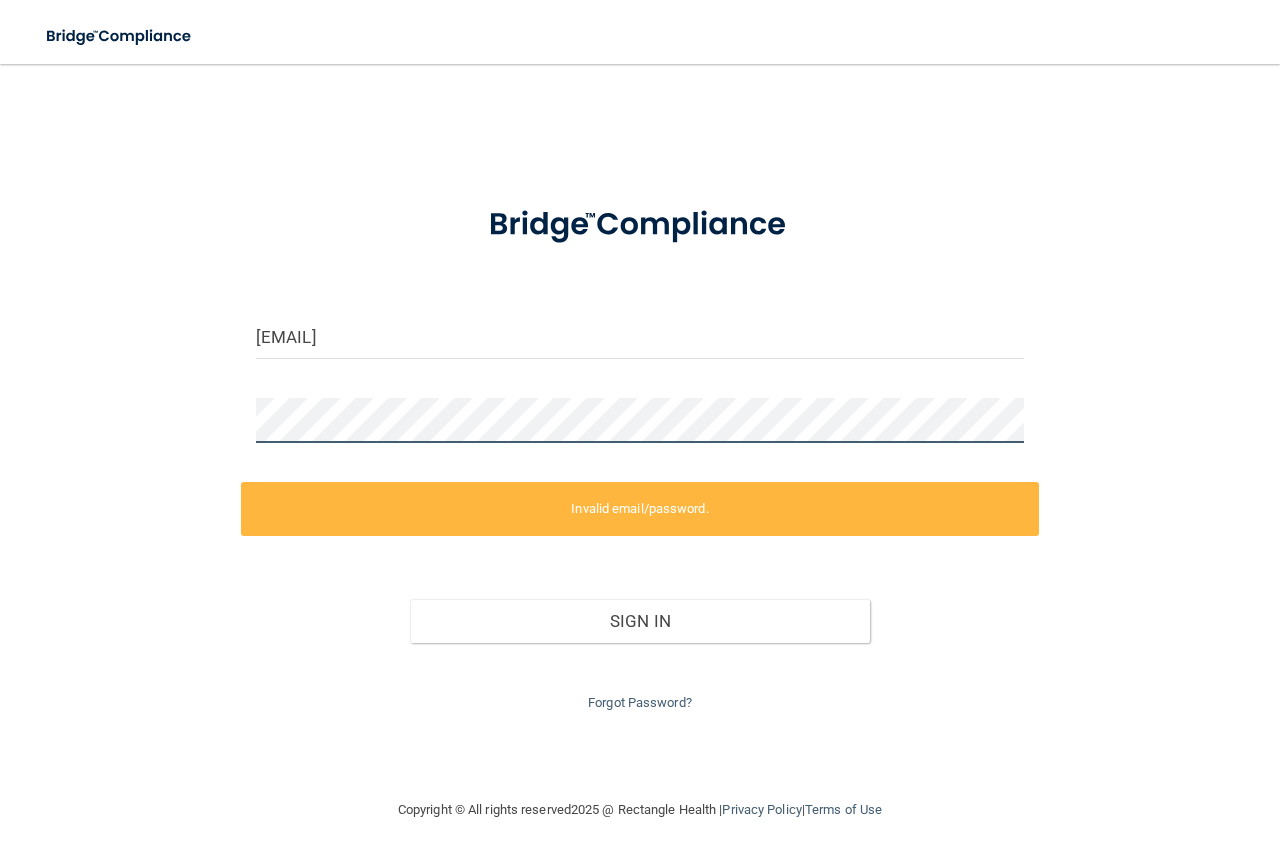 click on "[EMAIL] Invalid email/password. You don't have permission to access that page. Sign In Forgot Password?" at bounding box center [640, 431] 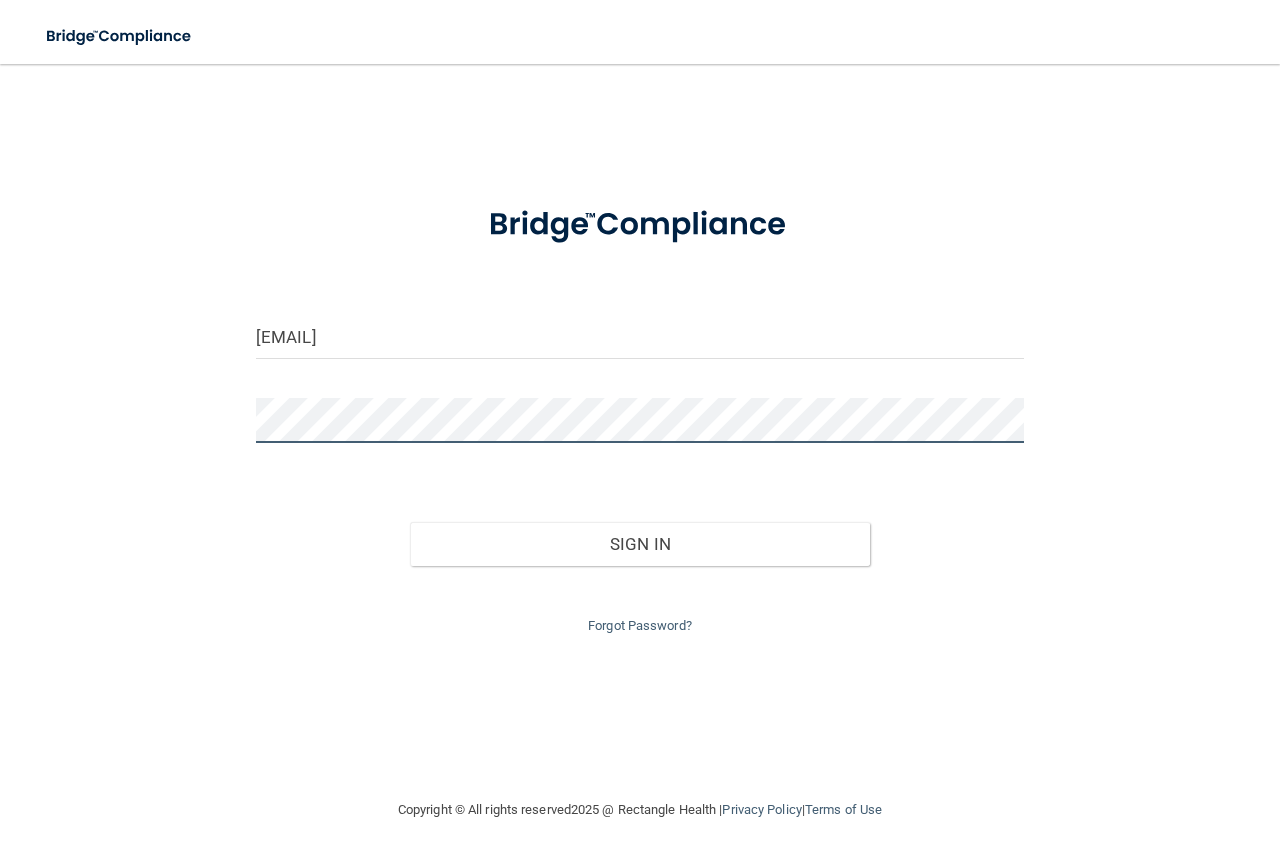 click on "Sign In" at bounding box center [640, 544] 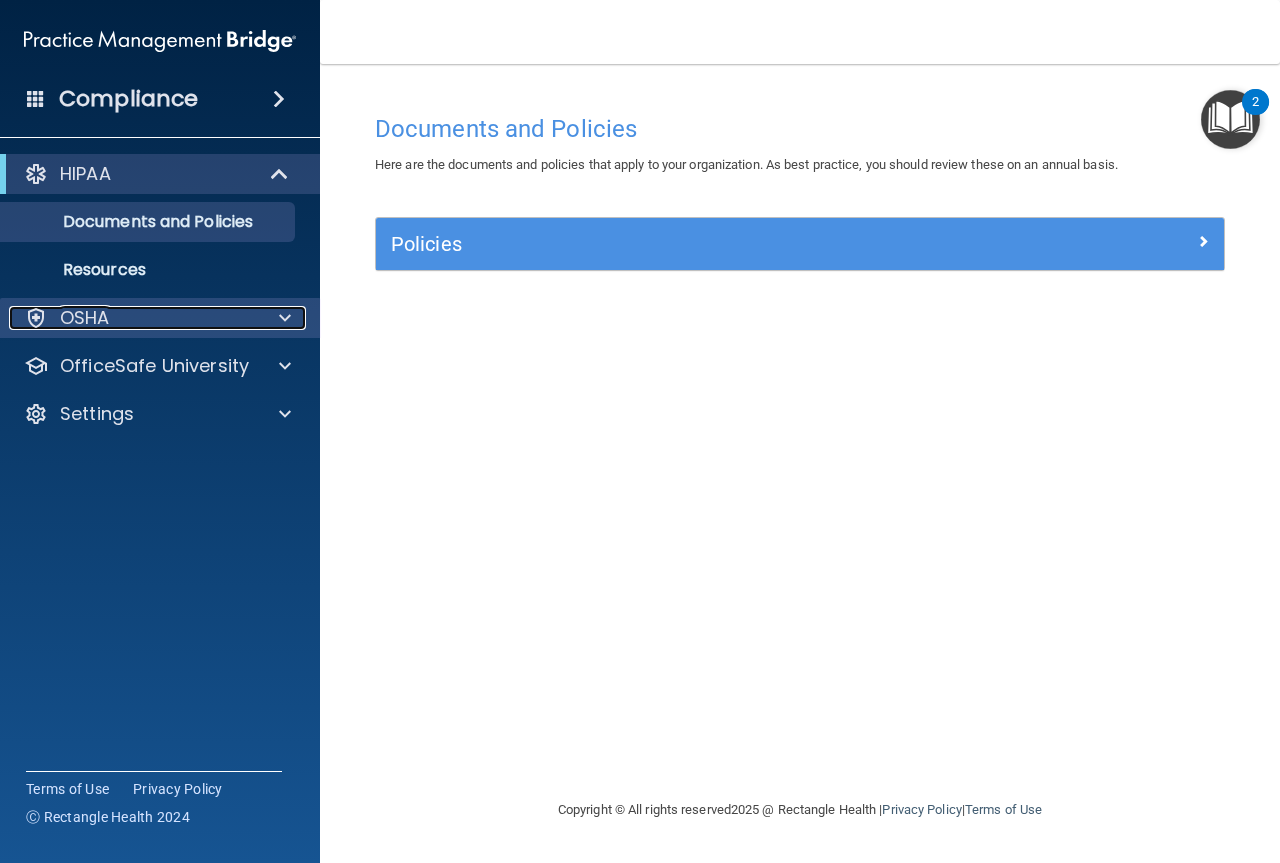 click at bounding box center [285, 318] 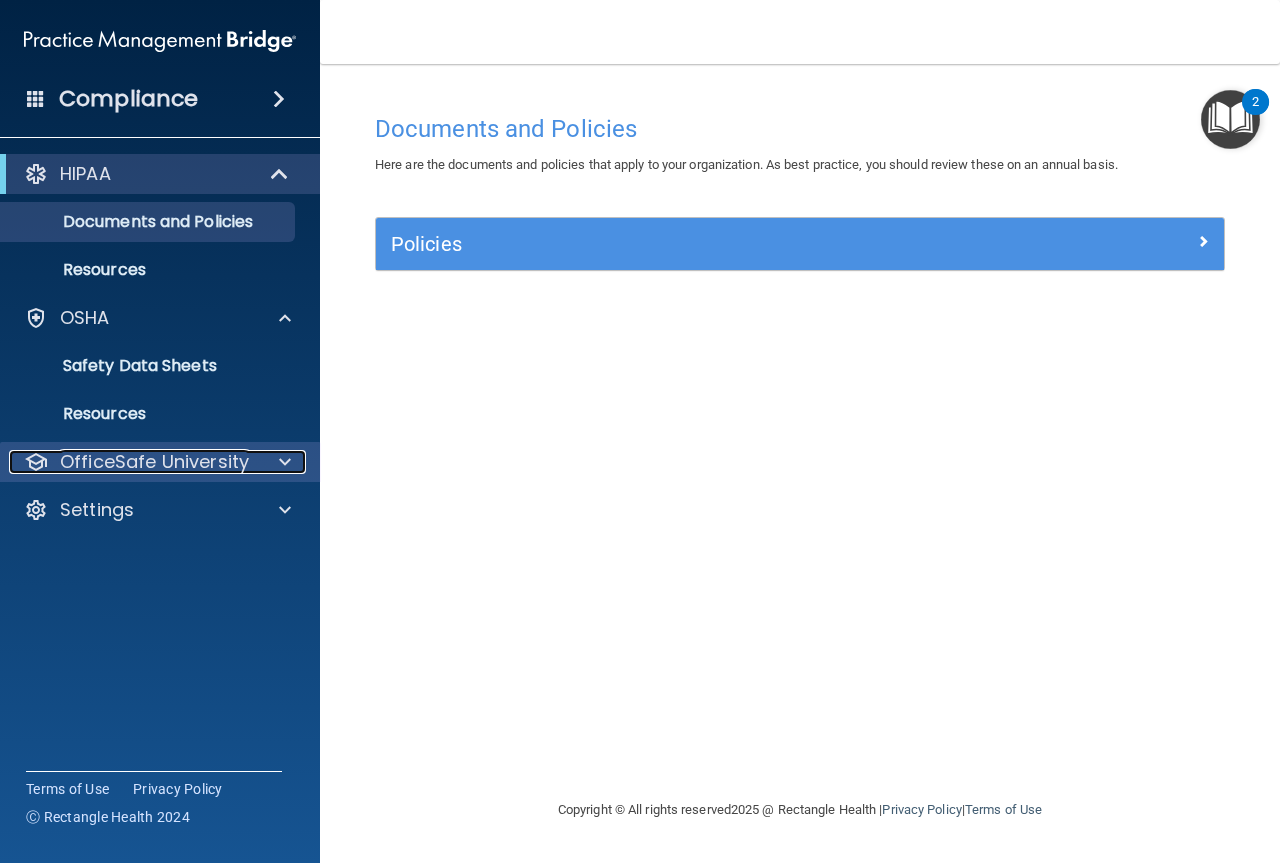click at bounding box center [282, 462] 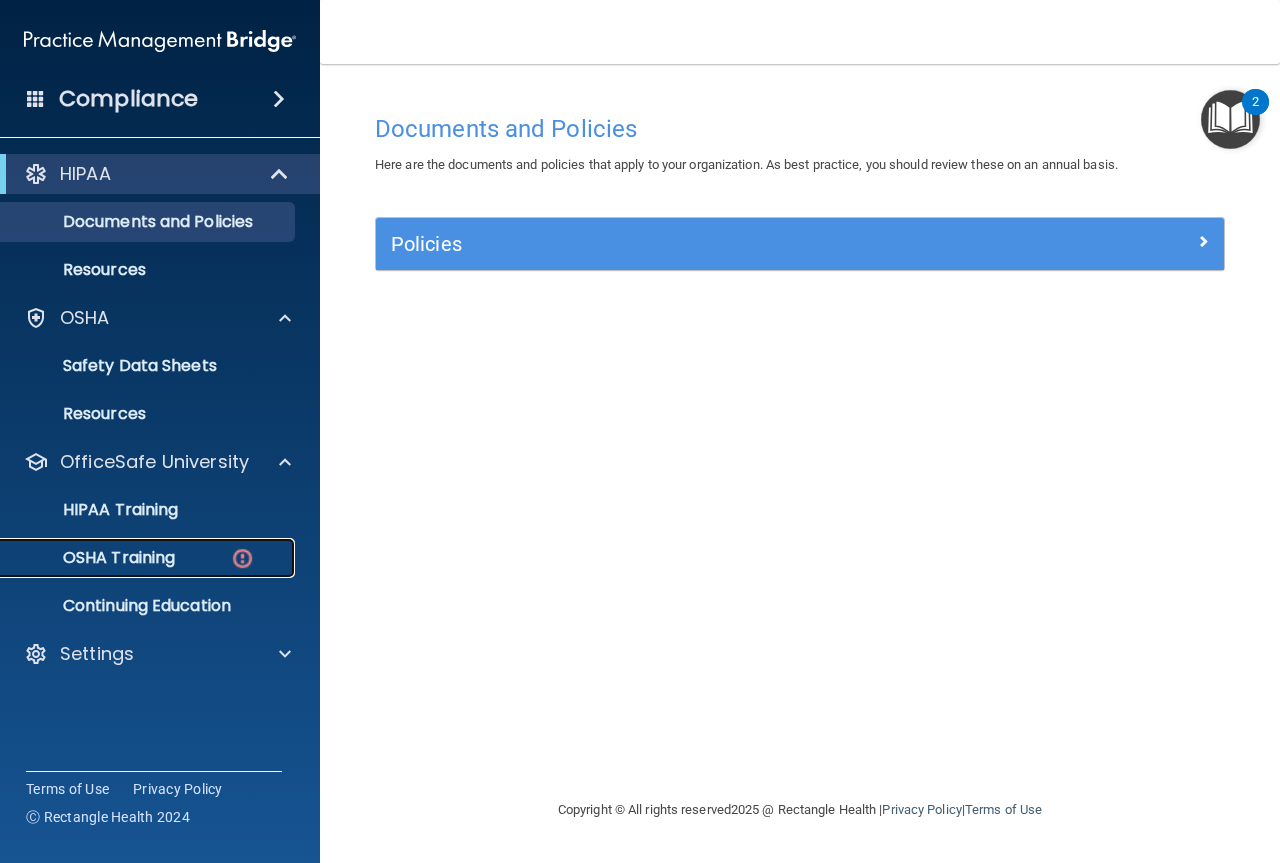 click at bounding box center (242, 558) 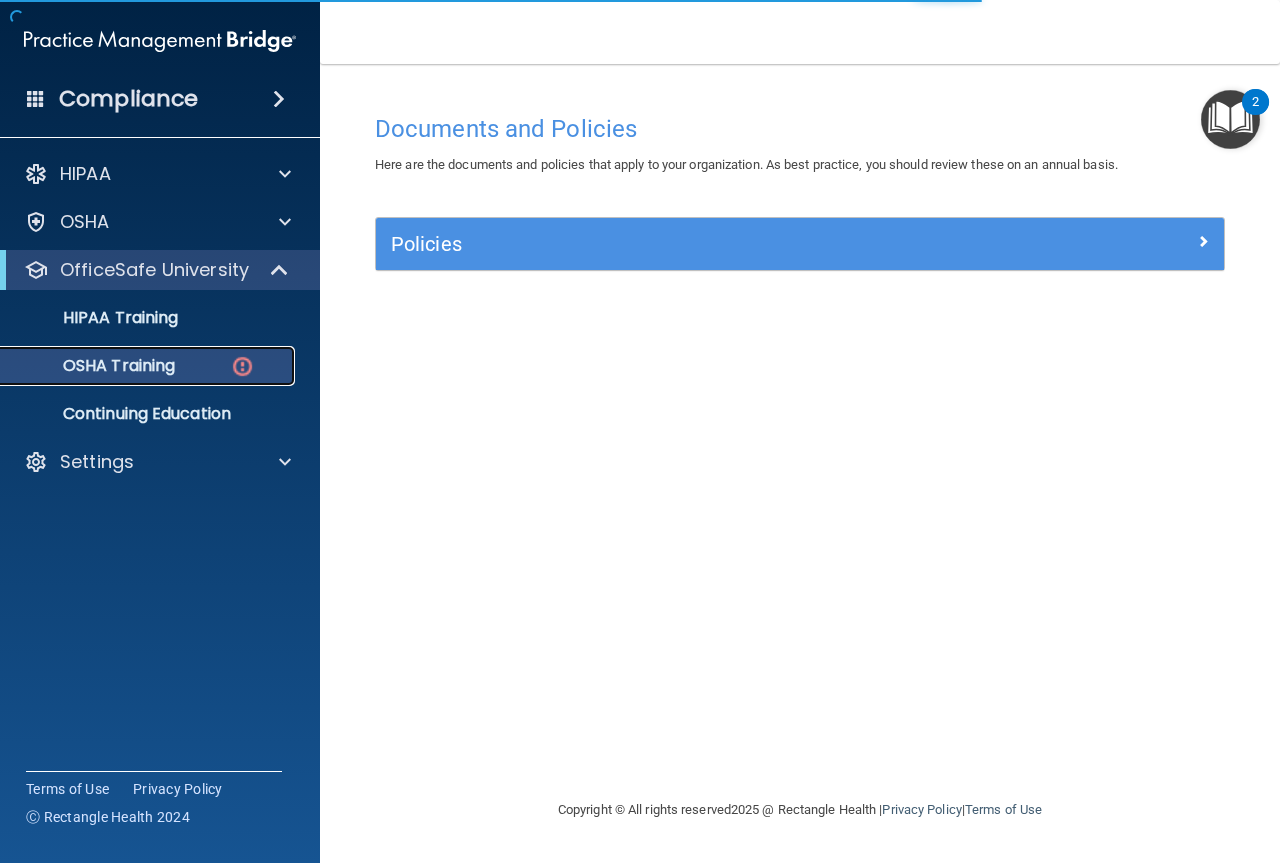 click on "OSHA Training" at bounding box center (94, 366) 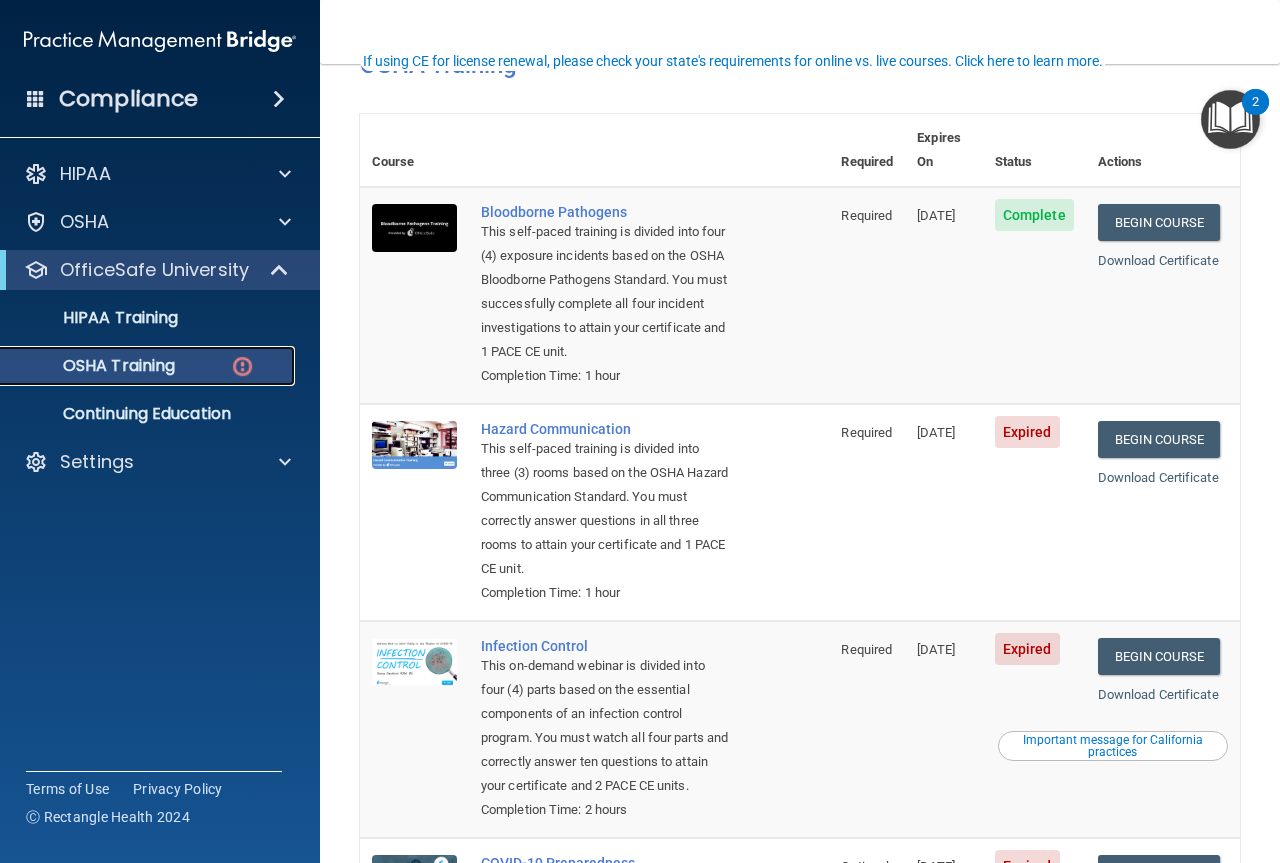 scroll, scrollTop: 217, scrollLeft: 0, axis: vertical 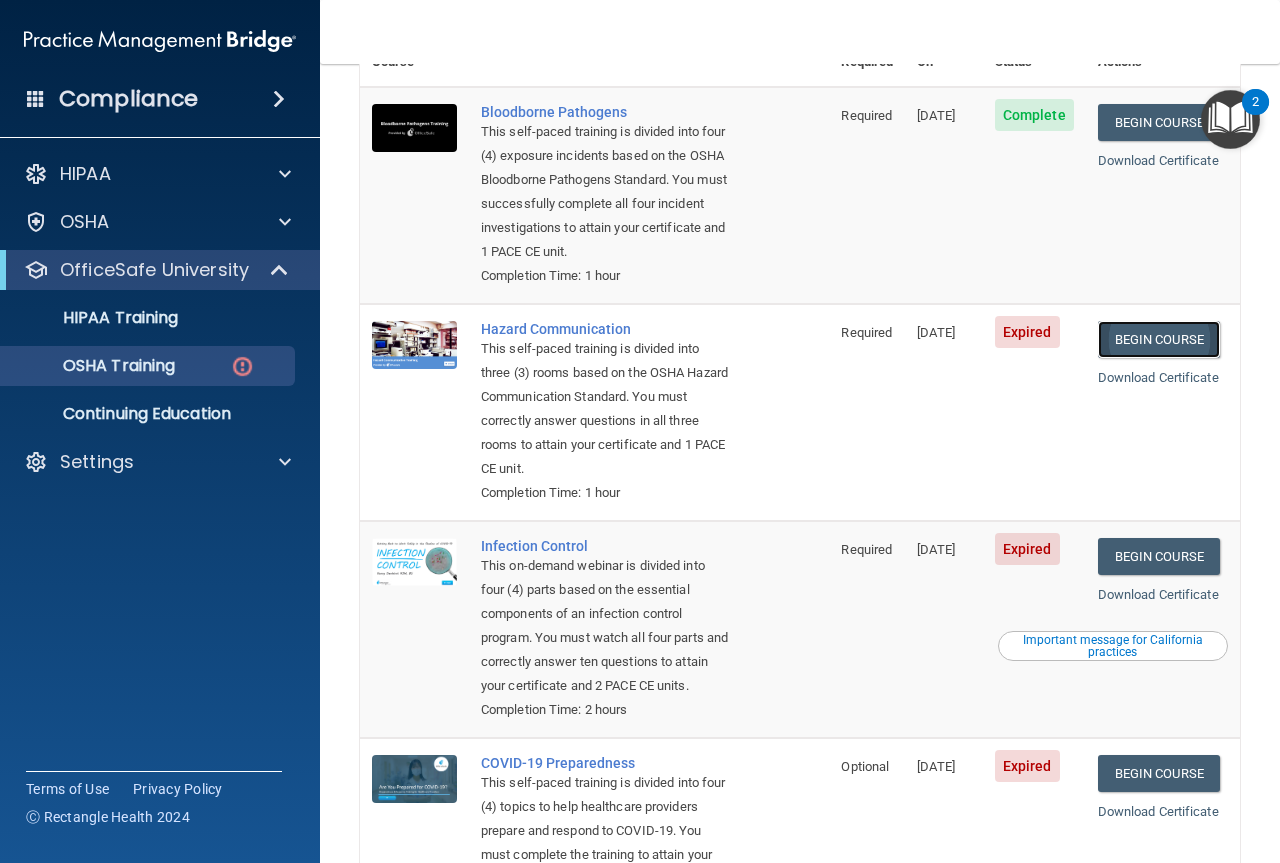 click on "Begin Course" at bounding box center [1159, 339] 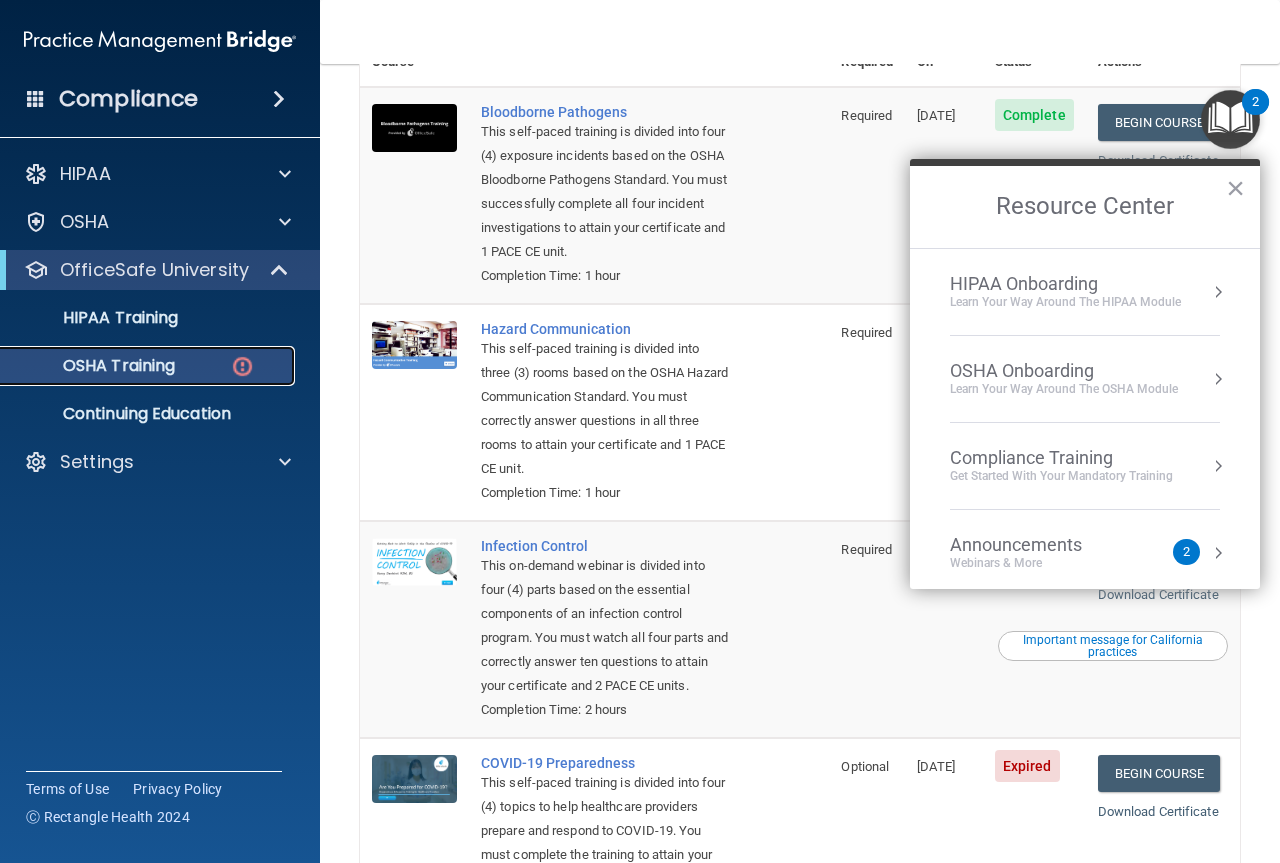 click at bounding box center [242, 366] 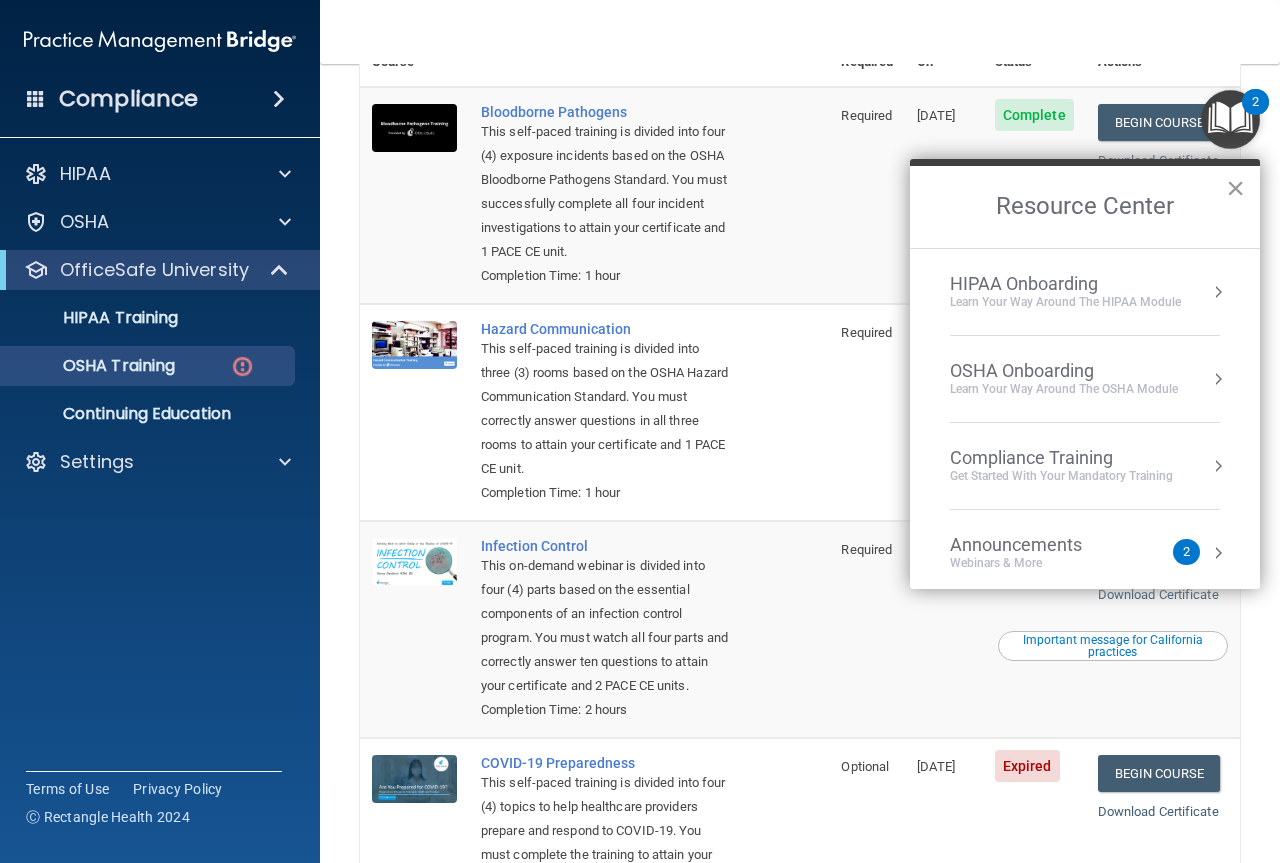 click on "×" at bounding box center (1235, 188) 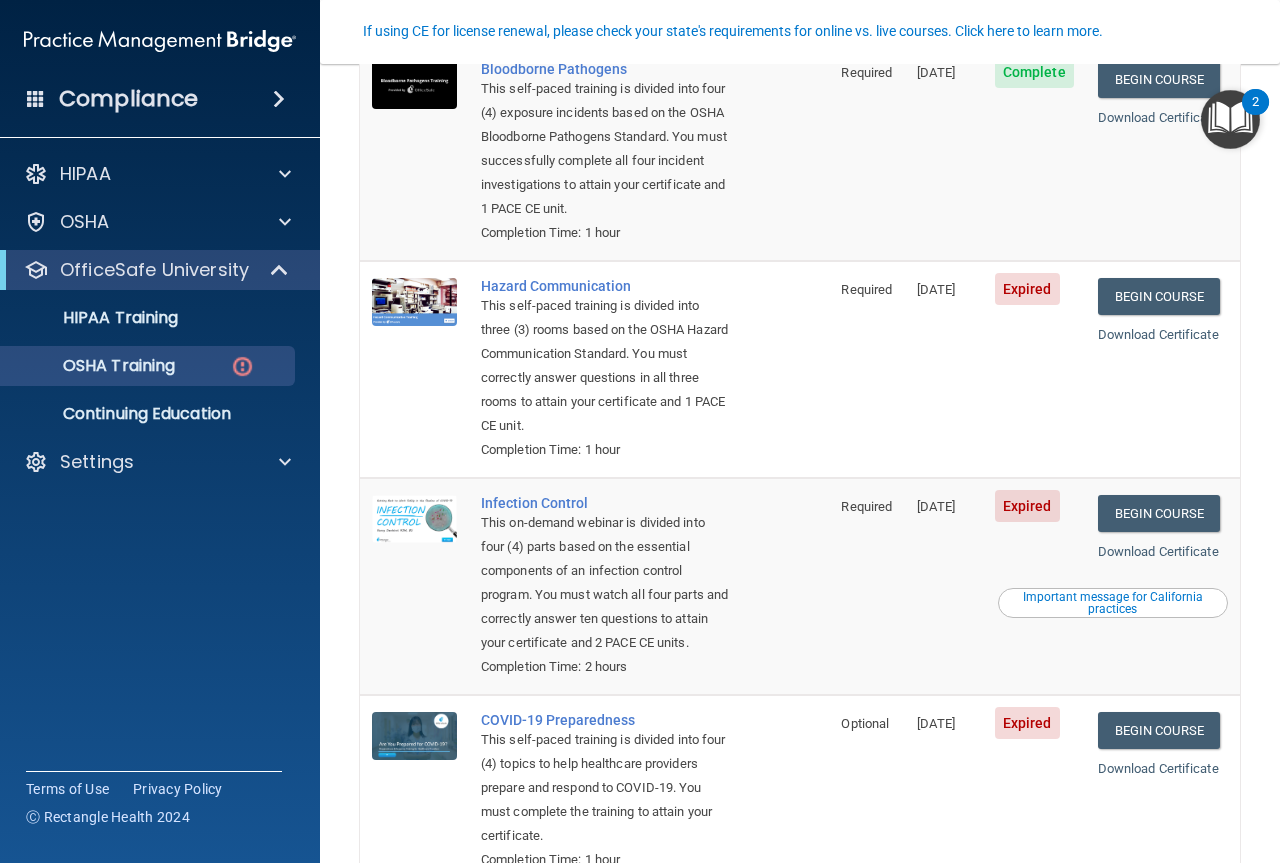 scroll, scrollTop: 300, scrollLeft: 0, axis: vertical 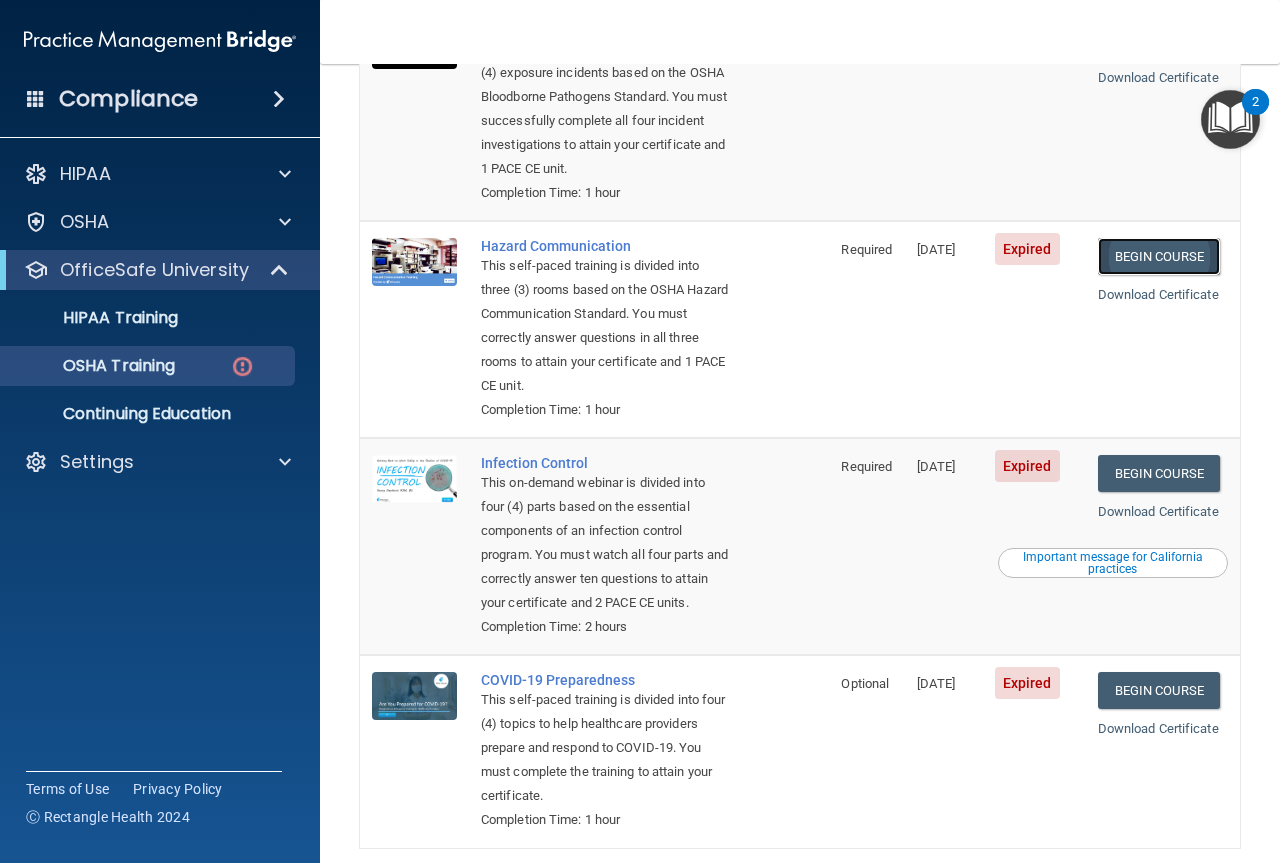click on "Begin Course" at bounding box center [1159, 256] 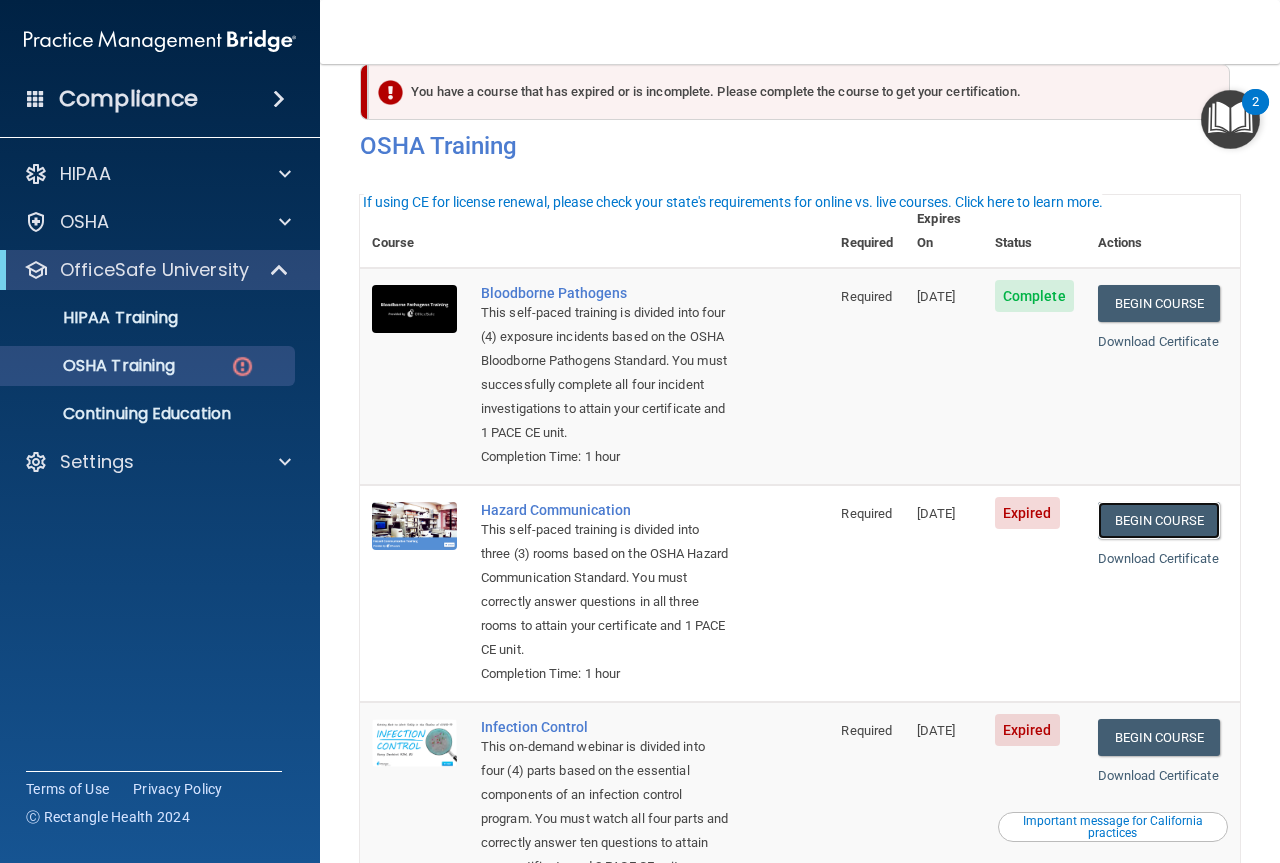 scroll, scrollTop: 0, scrollLeft: 0, axis: both 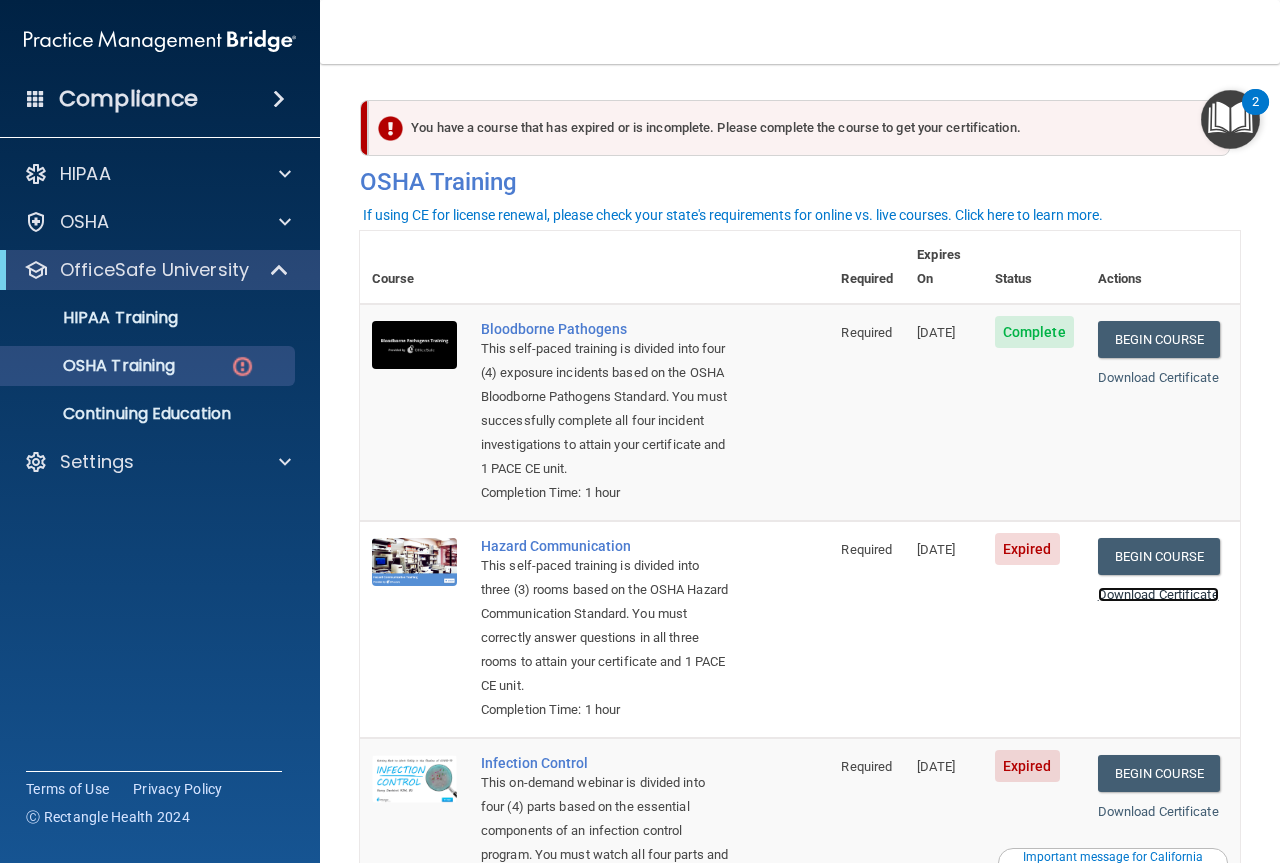 click on "Download Certificate" at bounding box center [1158, 594] 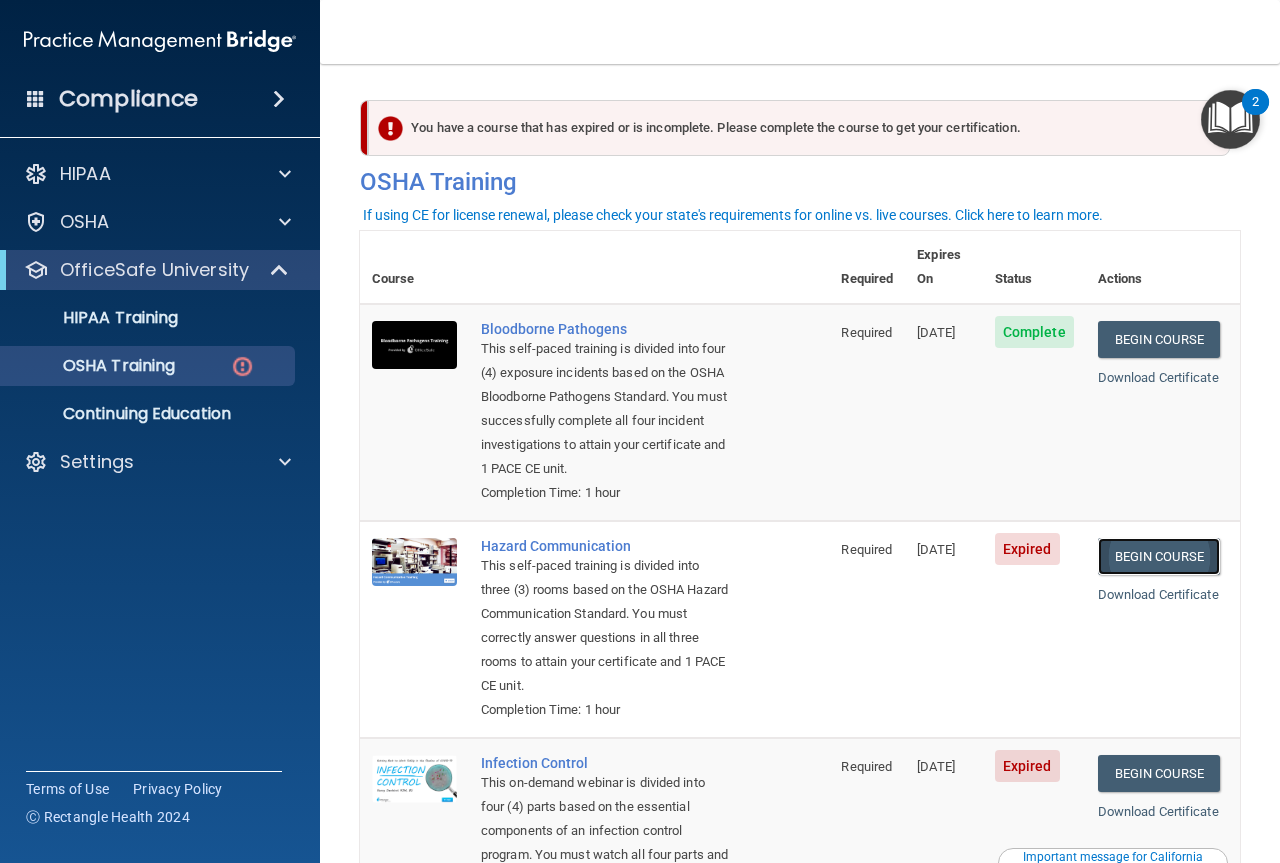 click on "Begin Course" at bounding box center (1159, 556) 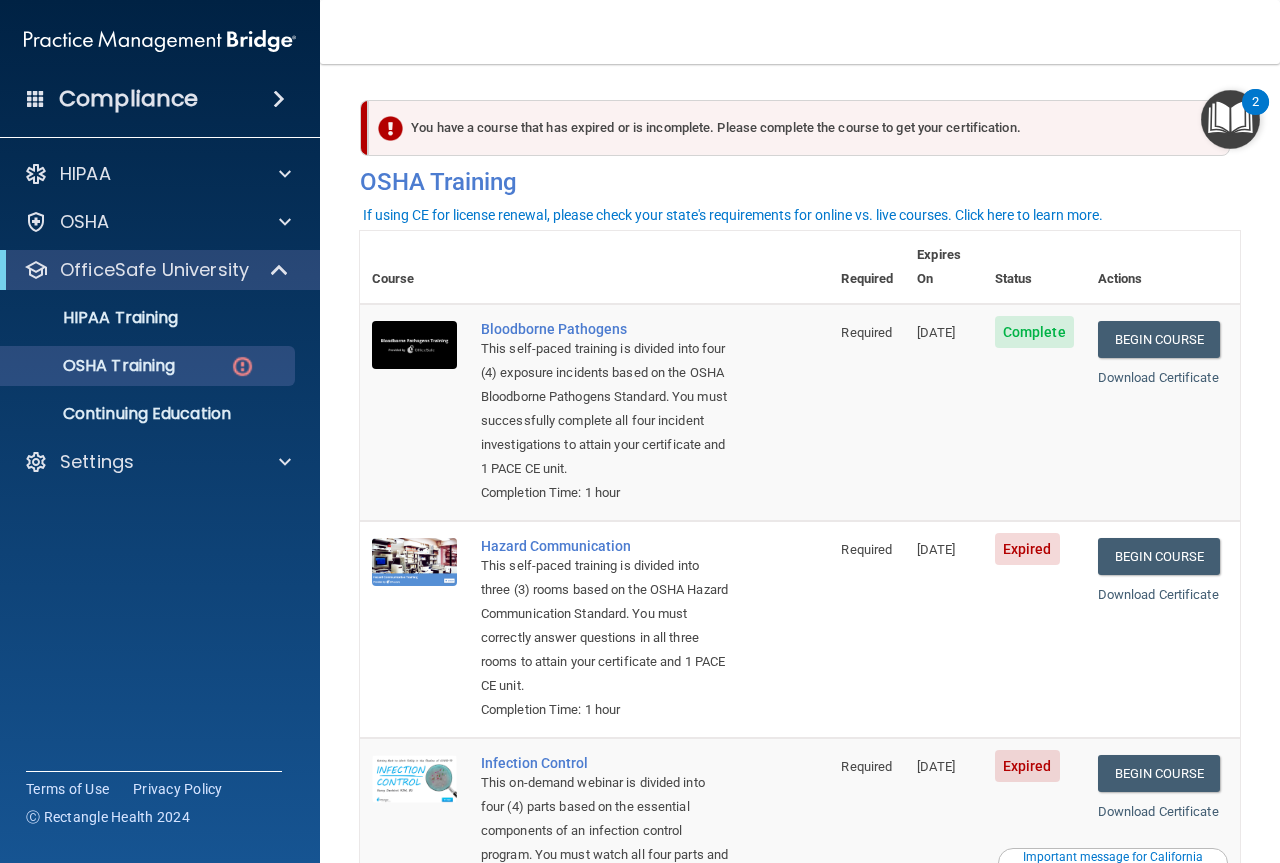 click on "Expired" at bounding box center [1027, 549] 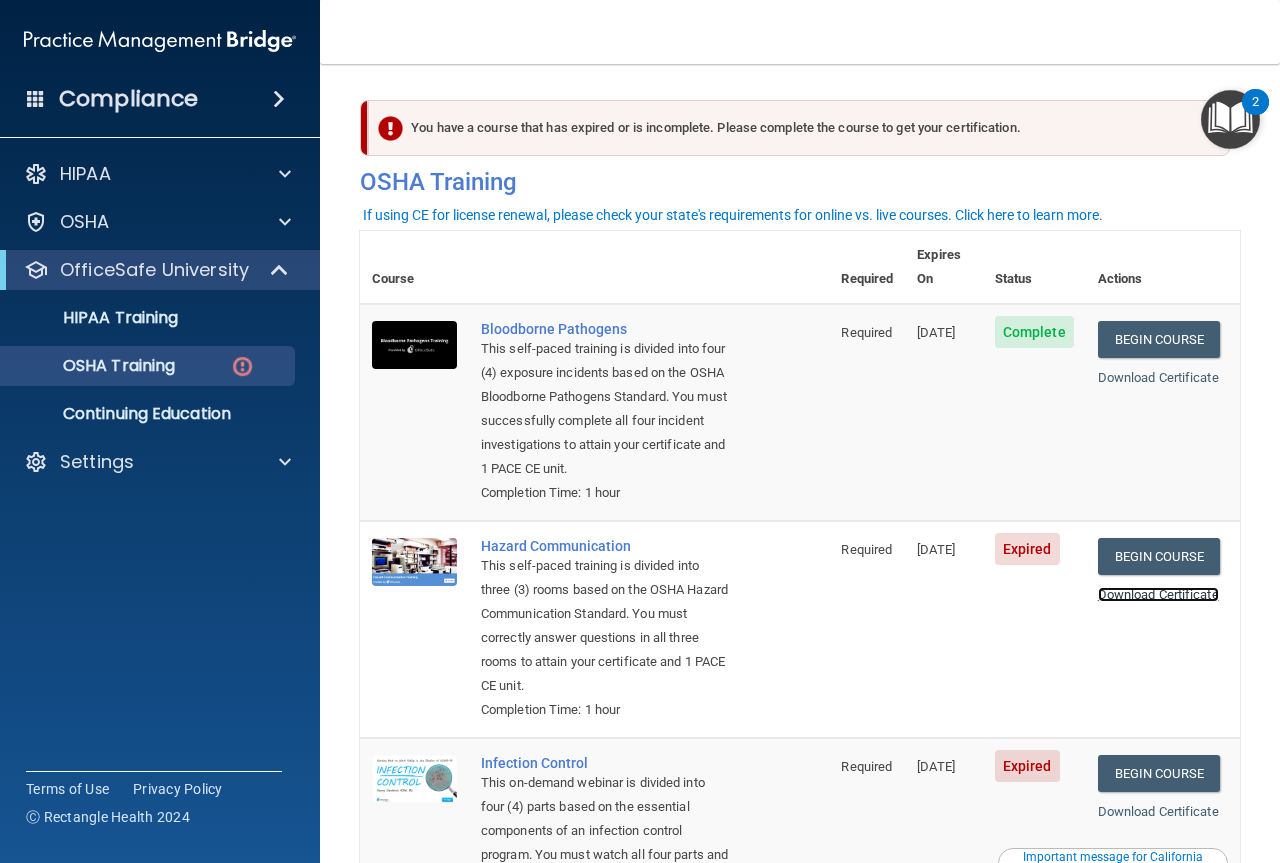 click on "Download Certificate" at bounding box center [1158, 594] 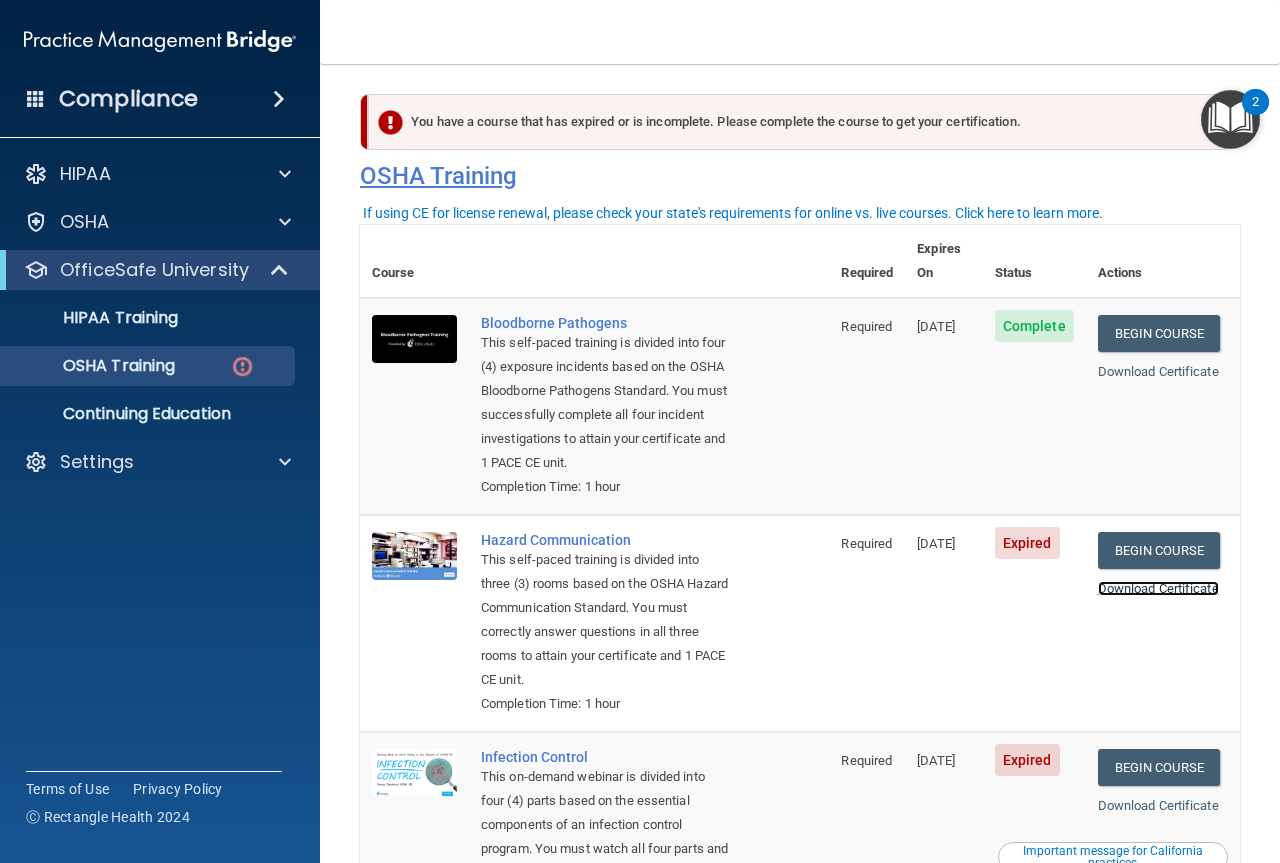 scroll, scrollTop: 0, scrollLeft: 0, axis: both 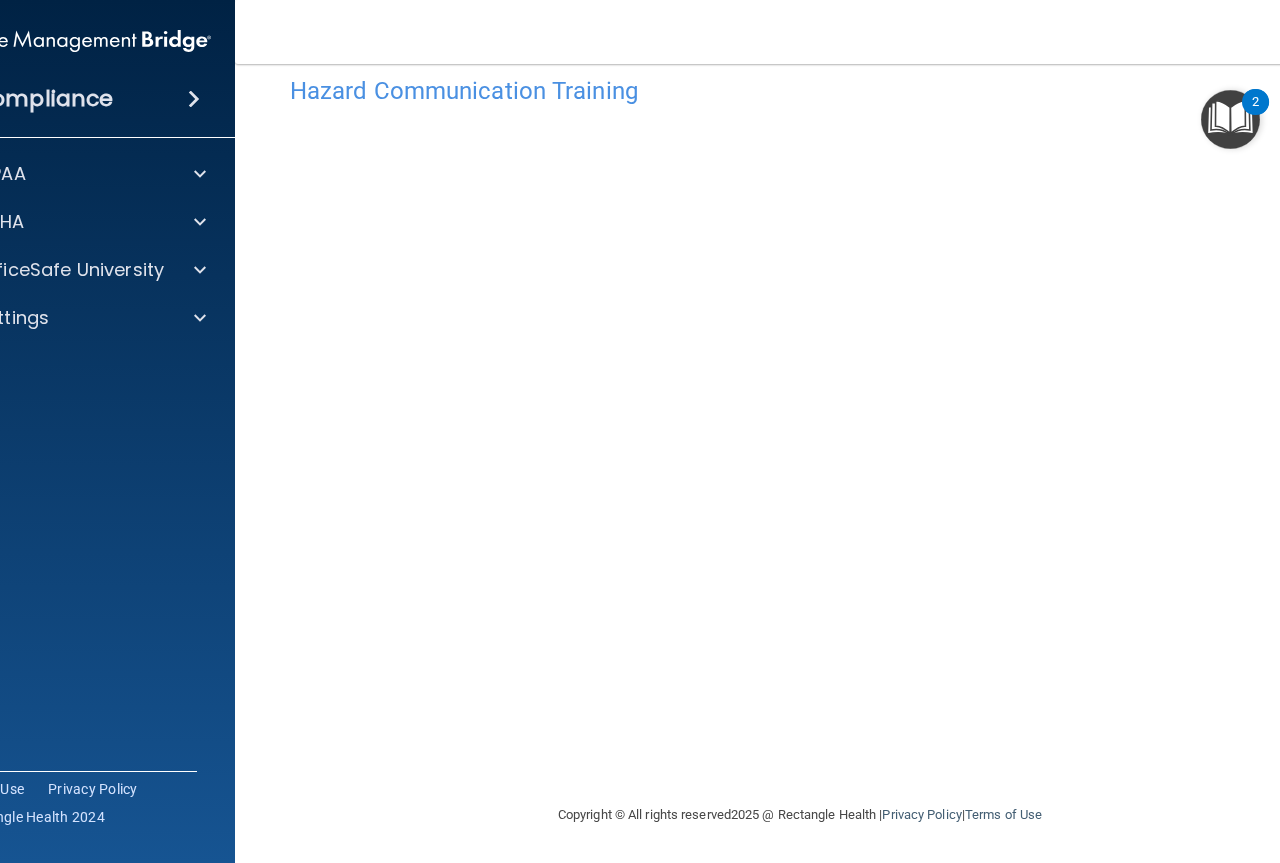 click on "2" at bounding box center [1255, 102] 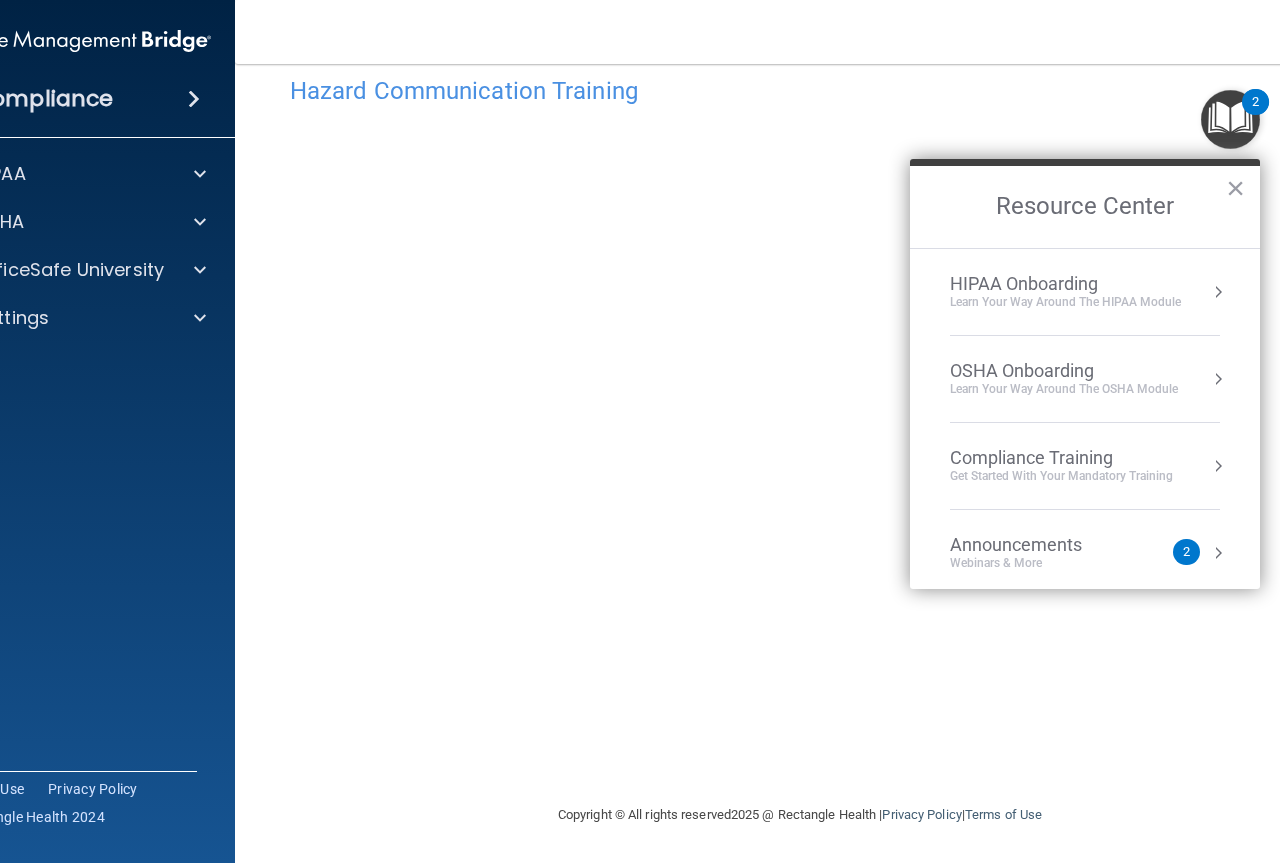 click on "Hazard Communication Training" at bounding box center (800, 90) 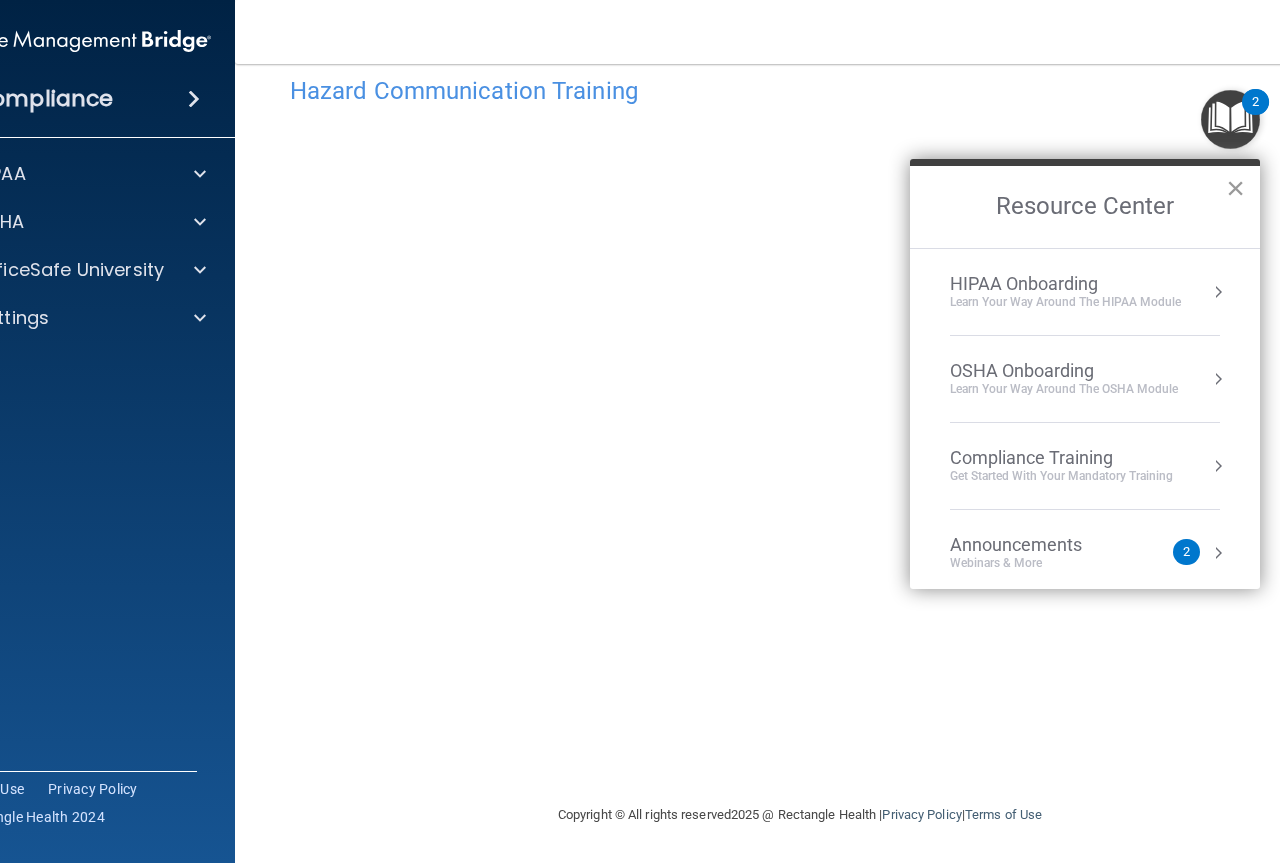 click on "×" at bounding box center (1235, 188) 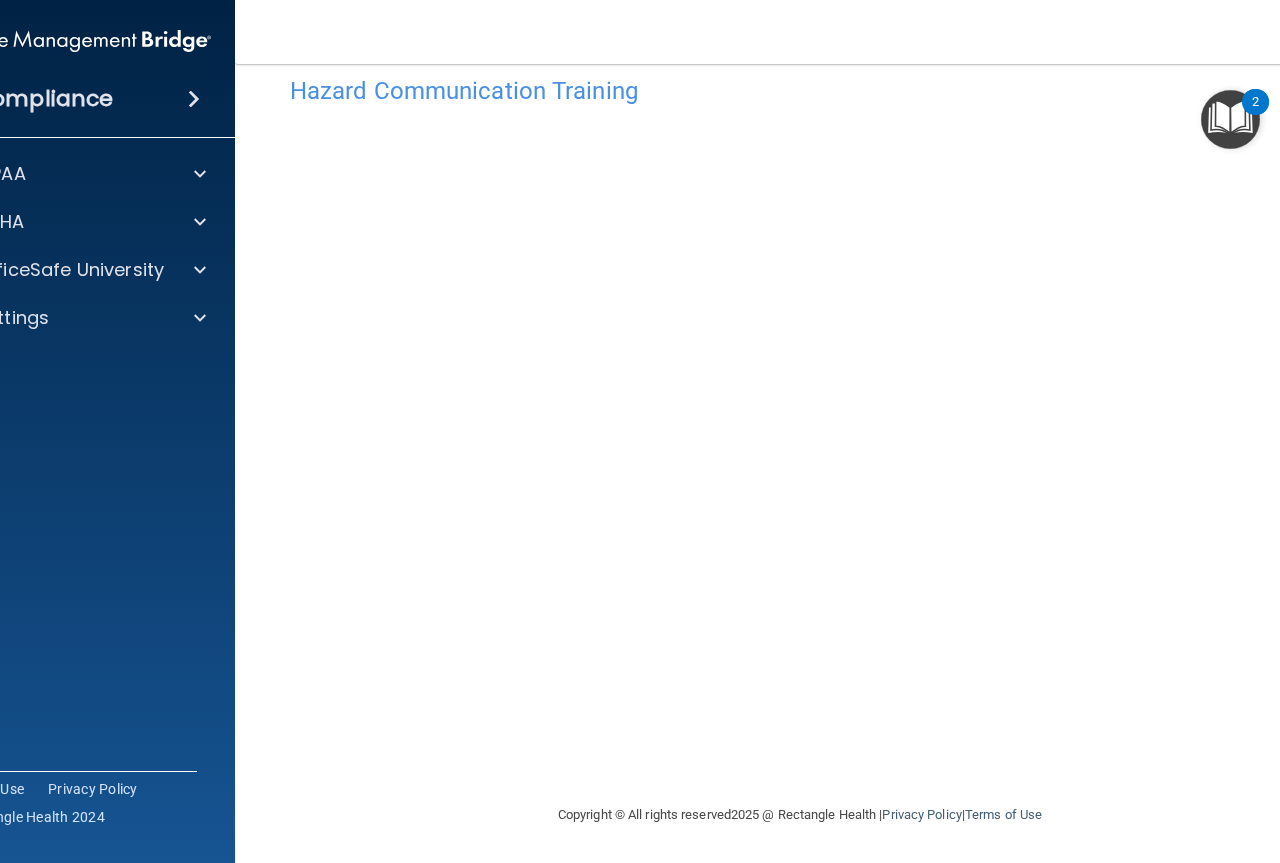 scroll, scrollTop: 0, scrollLeft: 0, axis: both 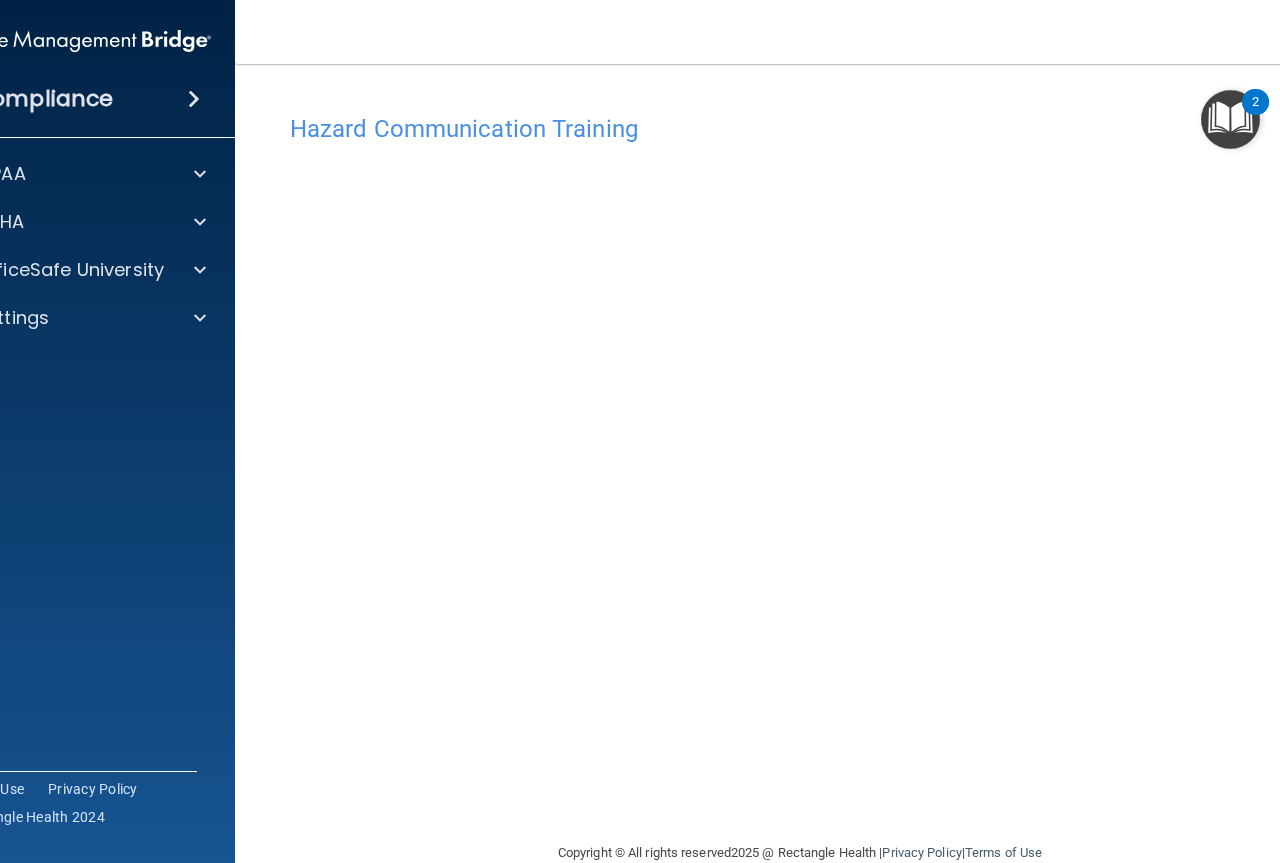 click at bounding box center (1230, 119) 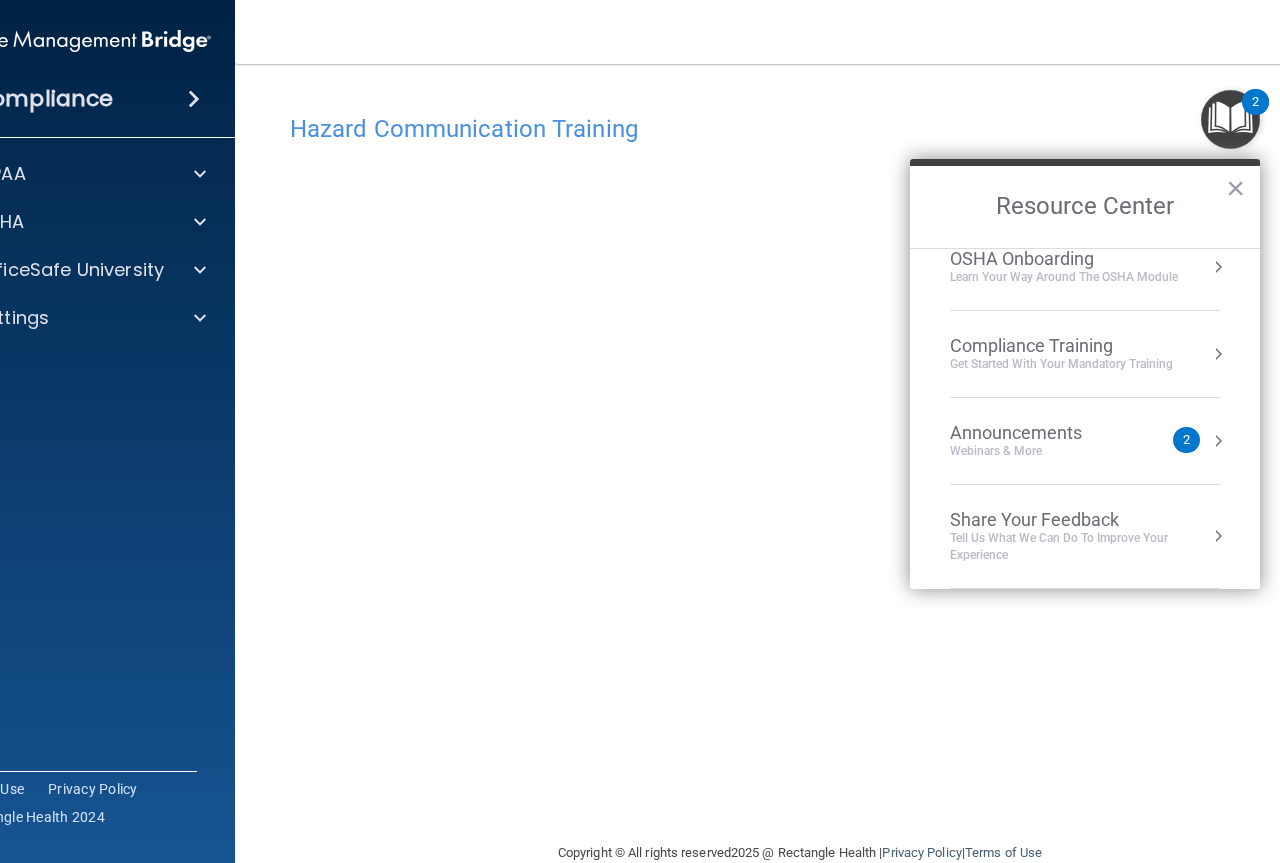 scroll, scrollTop: 0, scrollLeft: 0, axis: both 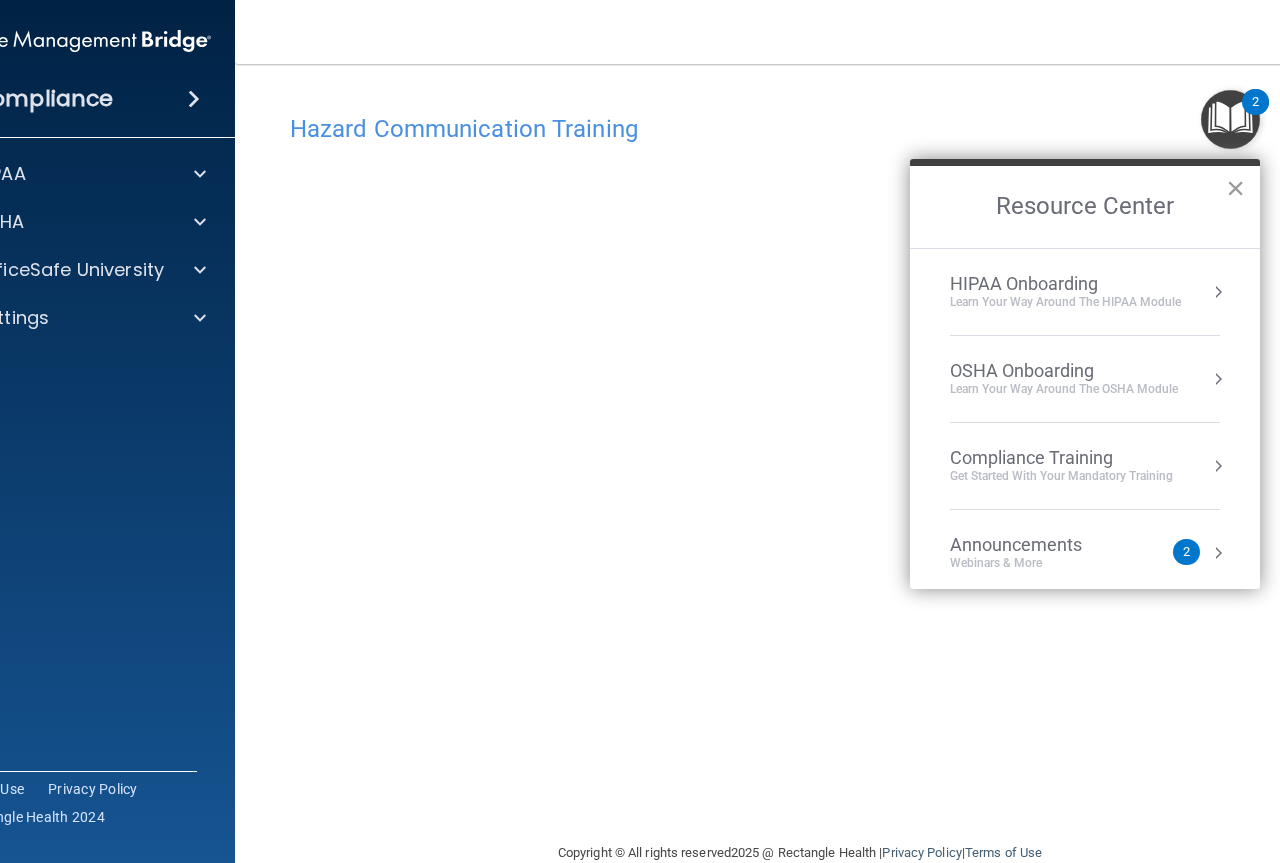 click on "×" at bounding box center (1235, 188) 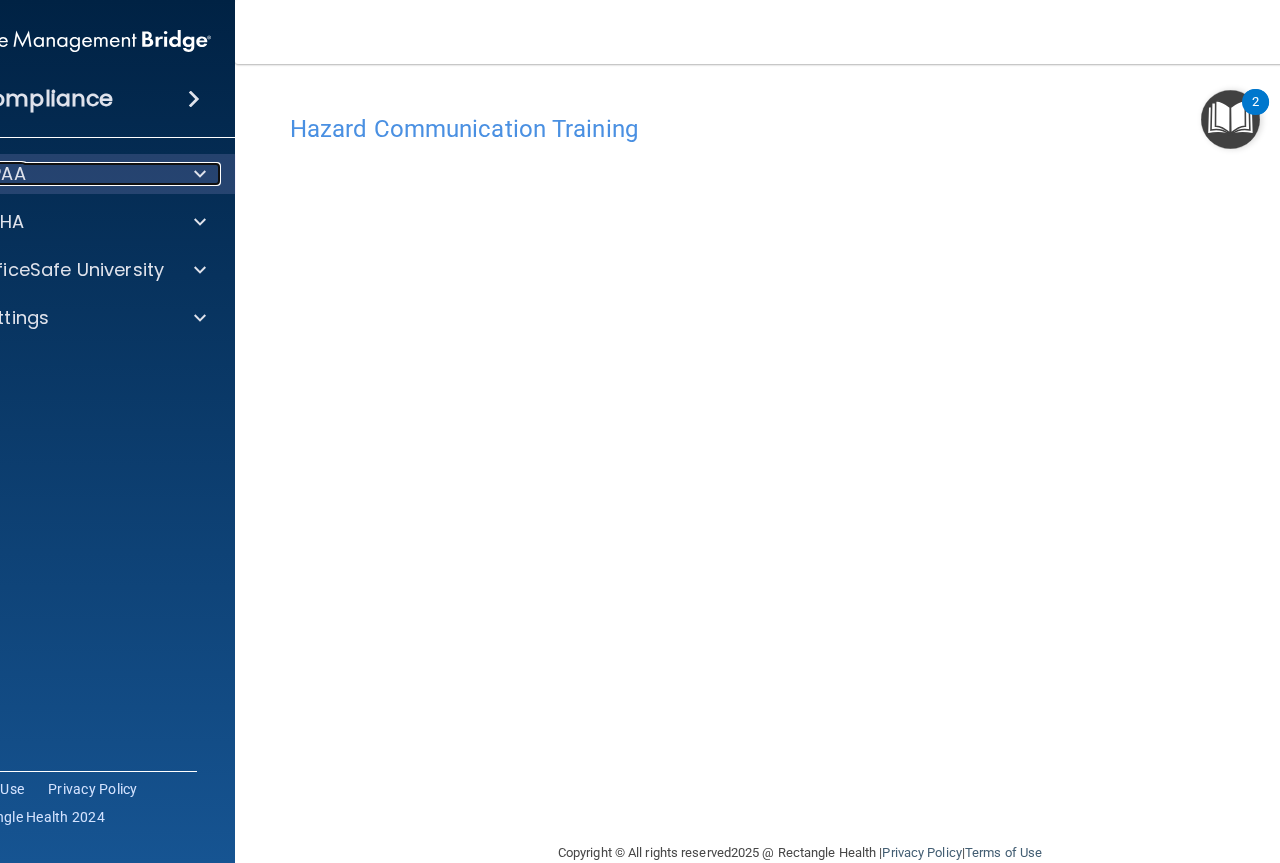 click at bounding box center [200, 174] 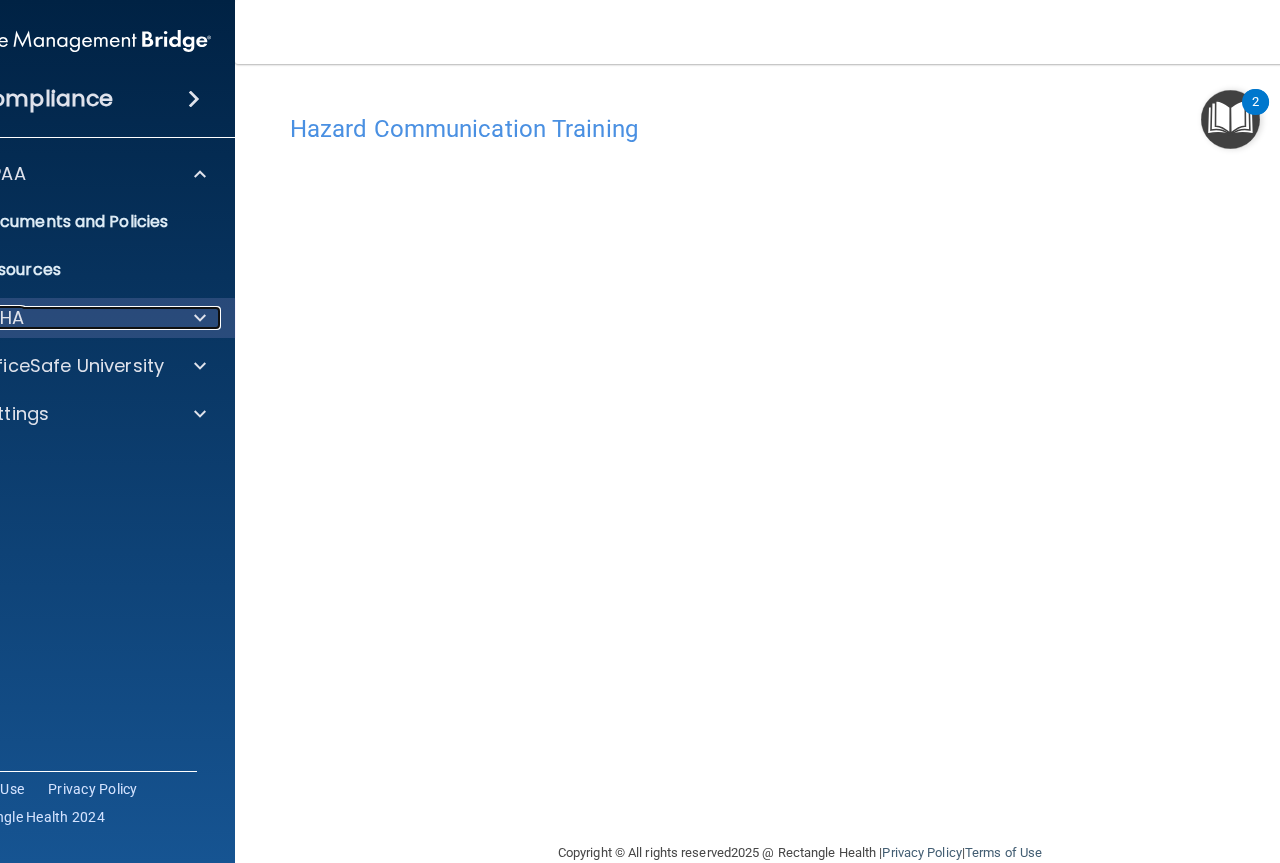 click at bounding box center (200, 318) 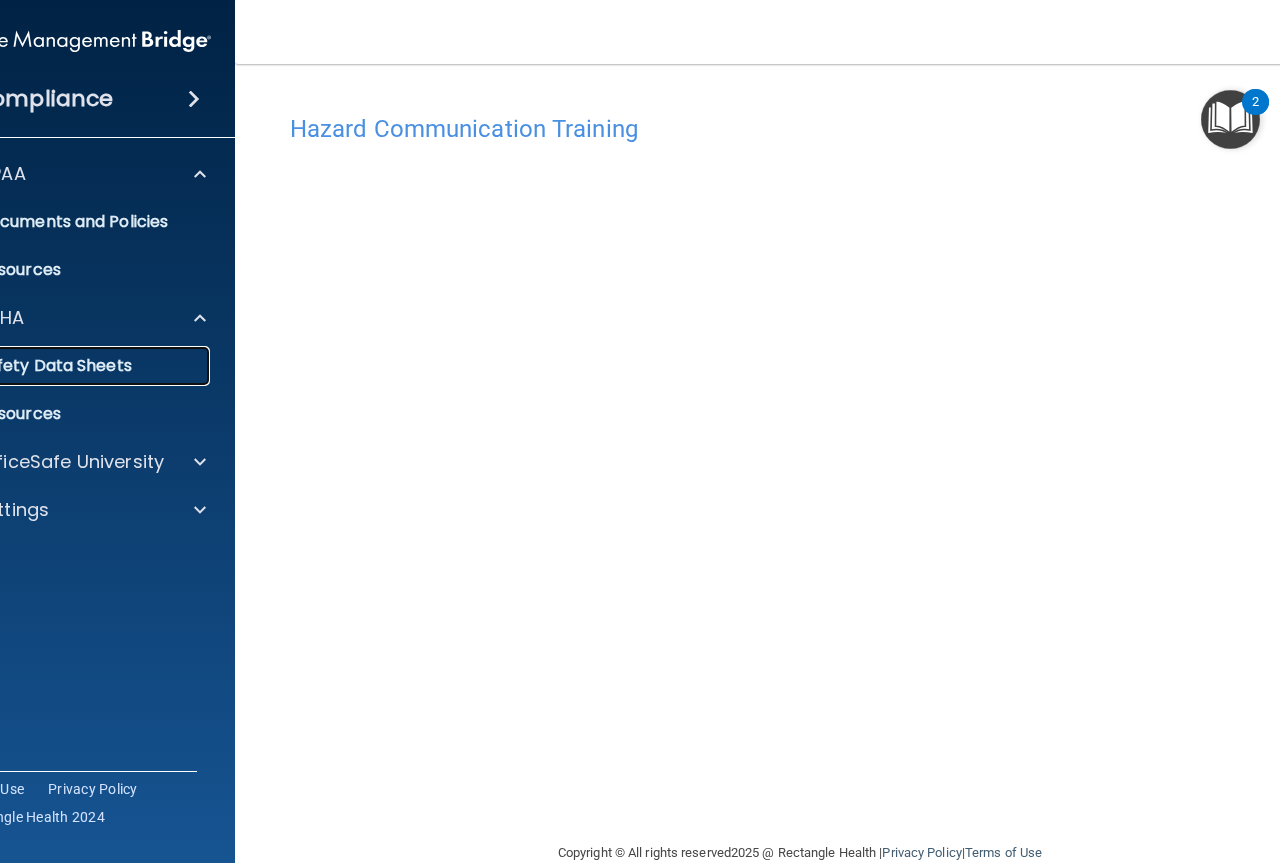 click on "Safety Data Sheets" at bounding box center (52, 366) 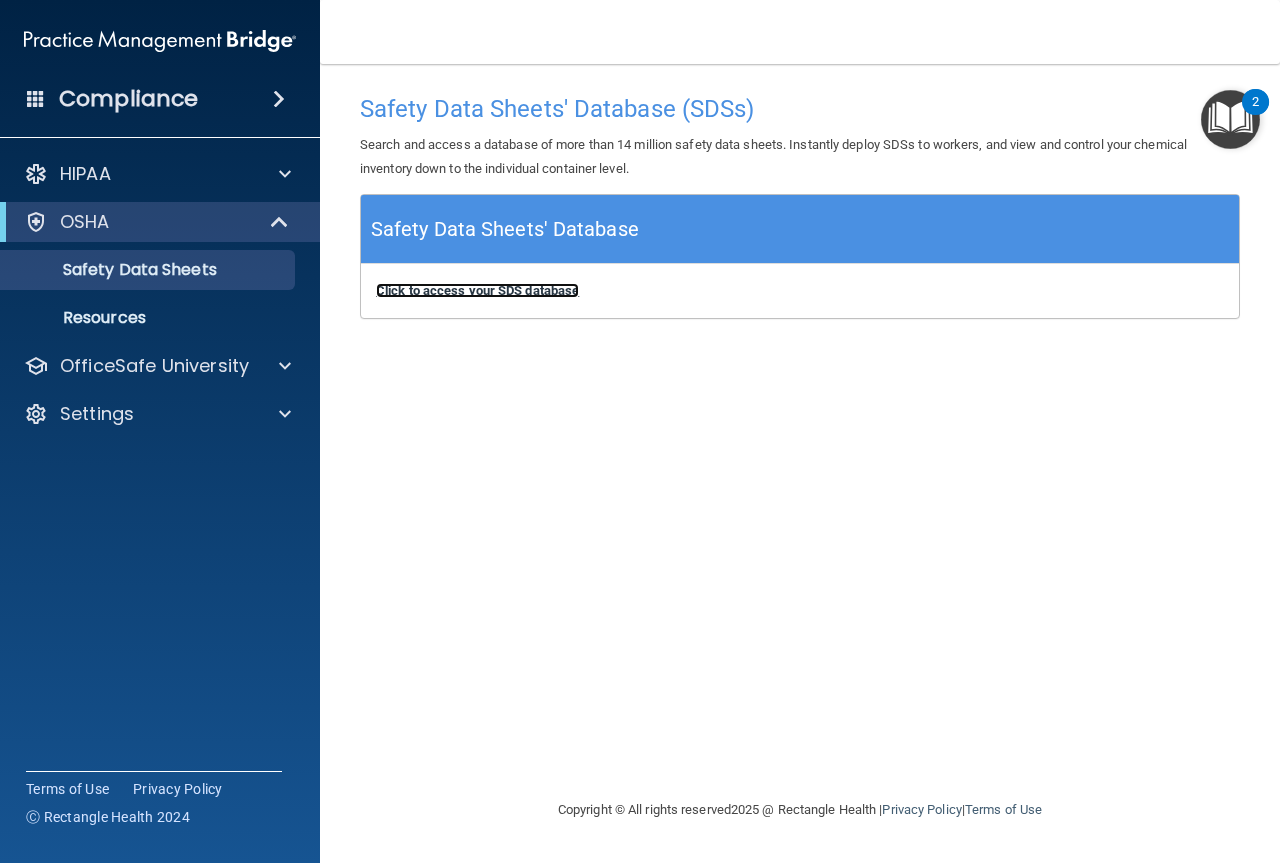 click on "Click to access your SDS database" at bounding box center (477, 290) 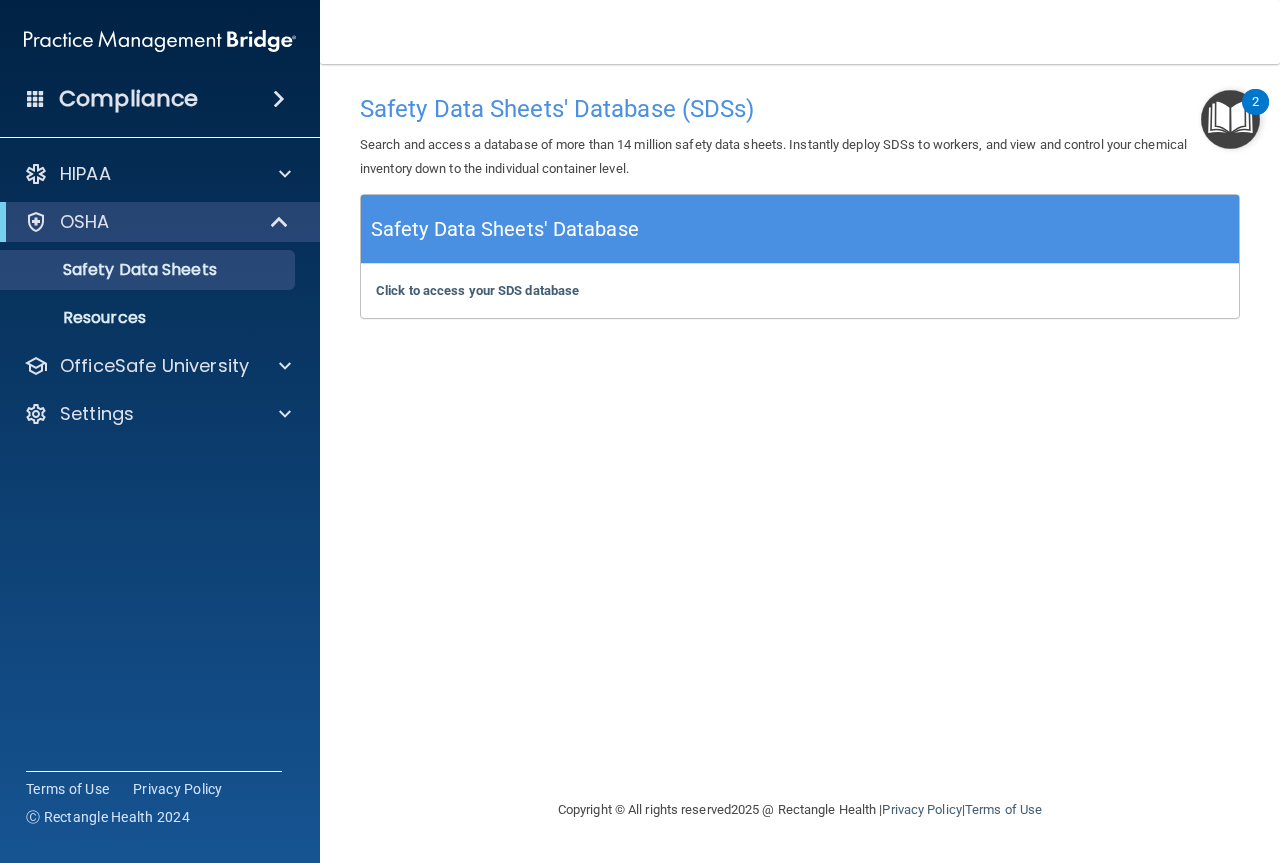 click at bounding box center [1230, 119] 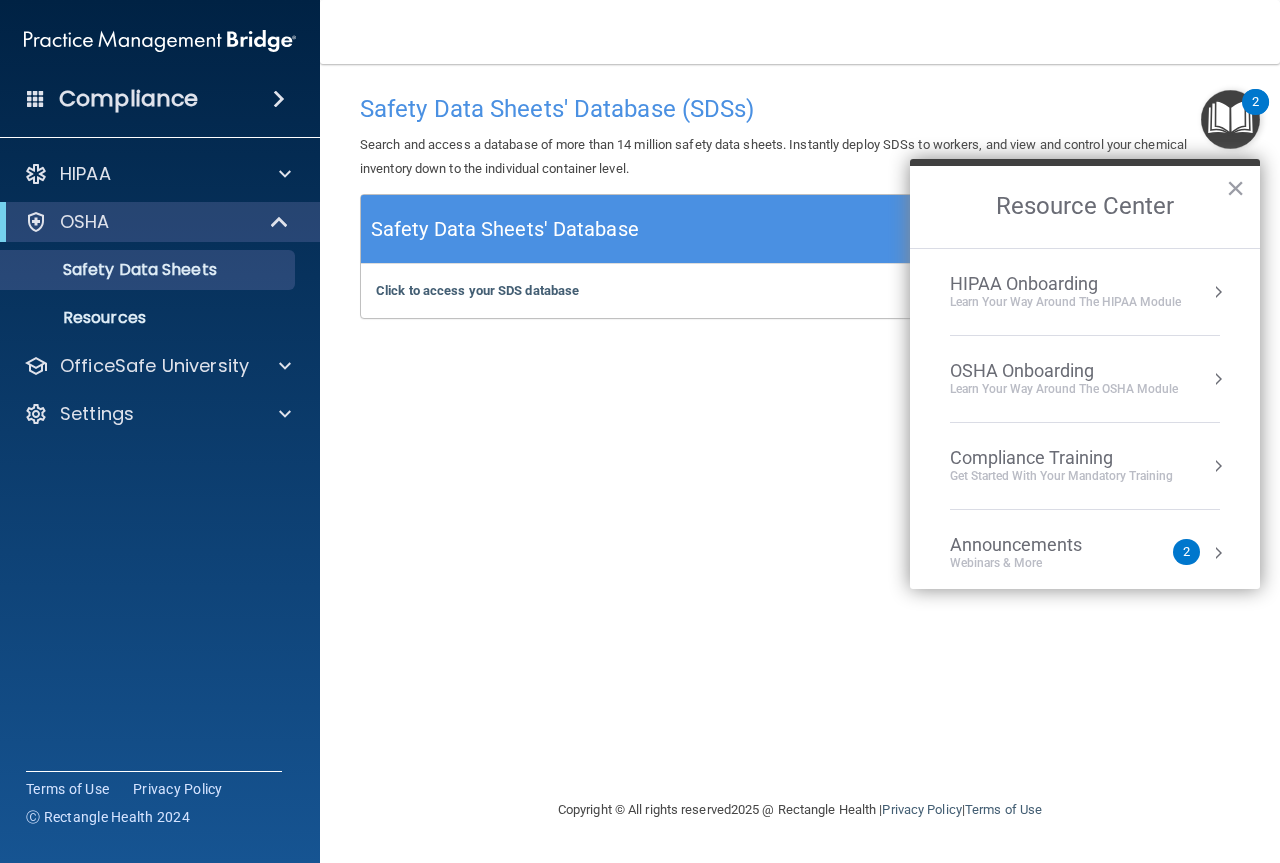 click on "Safety Data Sheets' Database (SDSs)   Search and access a database of more than 14 million safety data sheets. Instantly deploy SDSs to workers, and view and control your chemical inventory down to the individual container level.           Safety Data Sheets' Database          Click to access your SDS database      Click to access your SDS database" at bounding box center (800, 431) 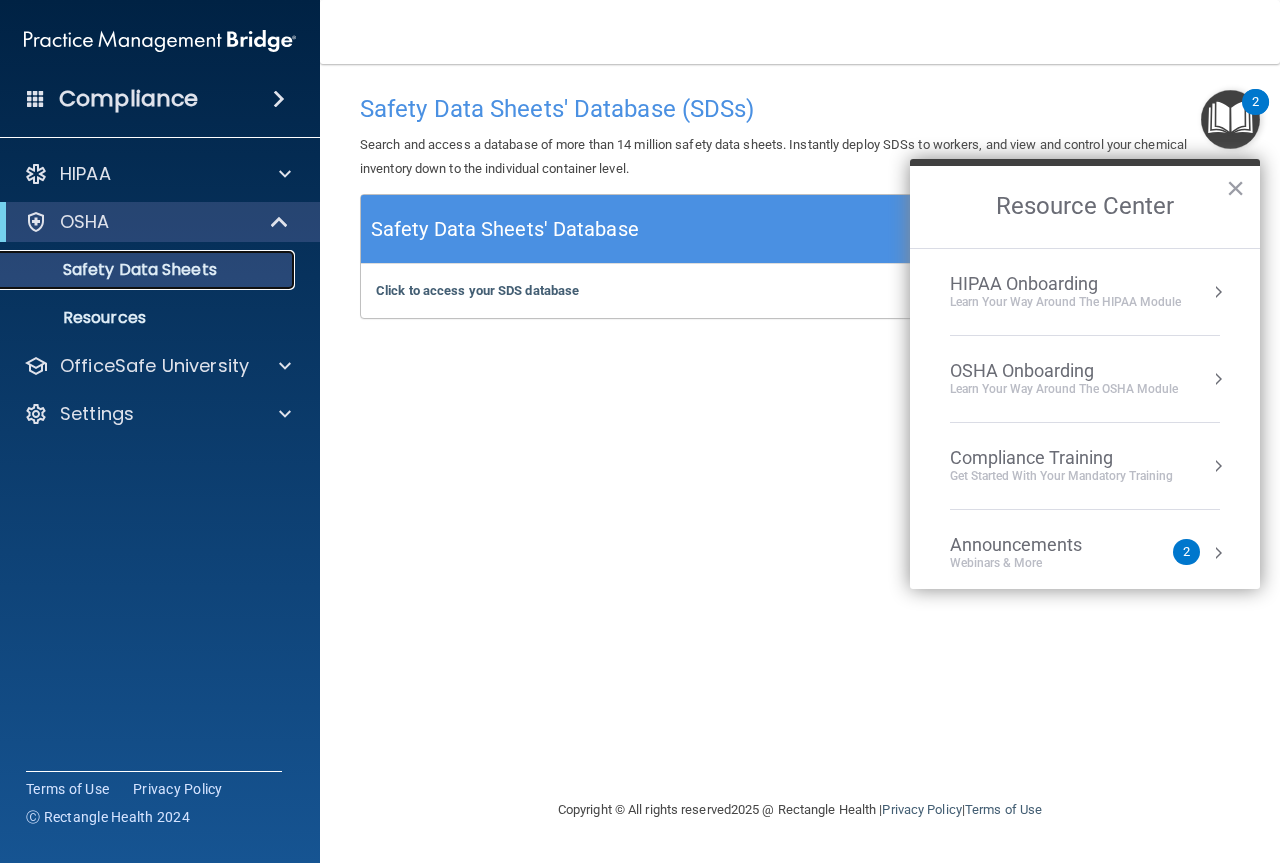click on "Safety Data Sheets" at bounding box center [149, 270] 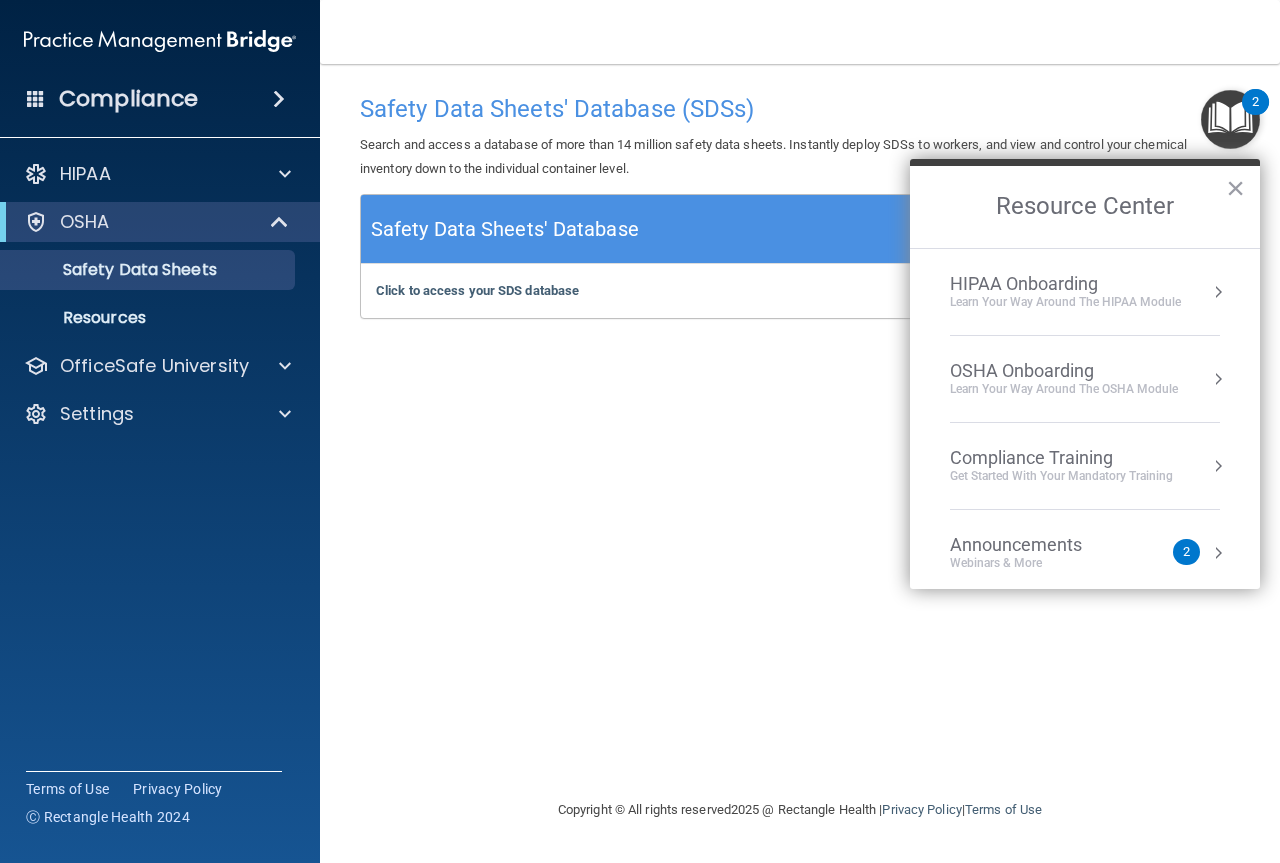 click on "Click to access your SDS database      Click to access your SDS database" at bounding box center (800, 291) 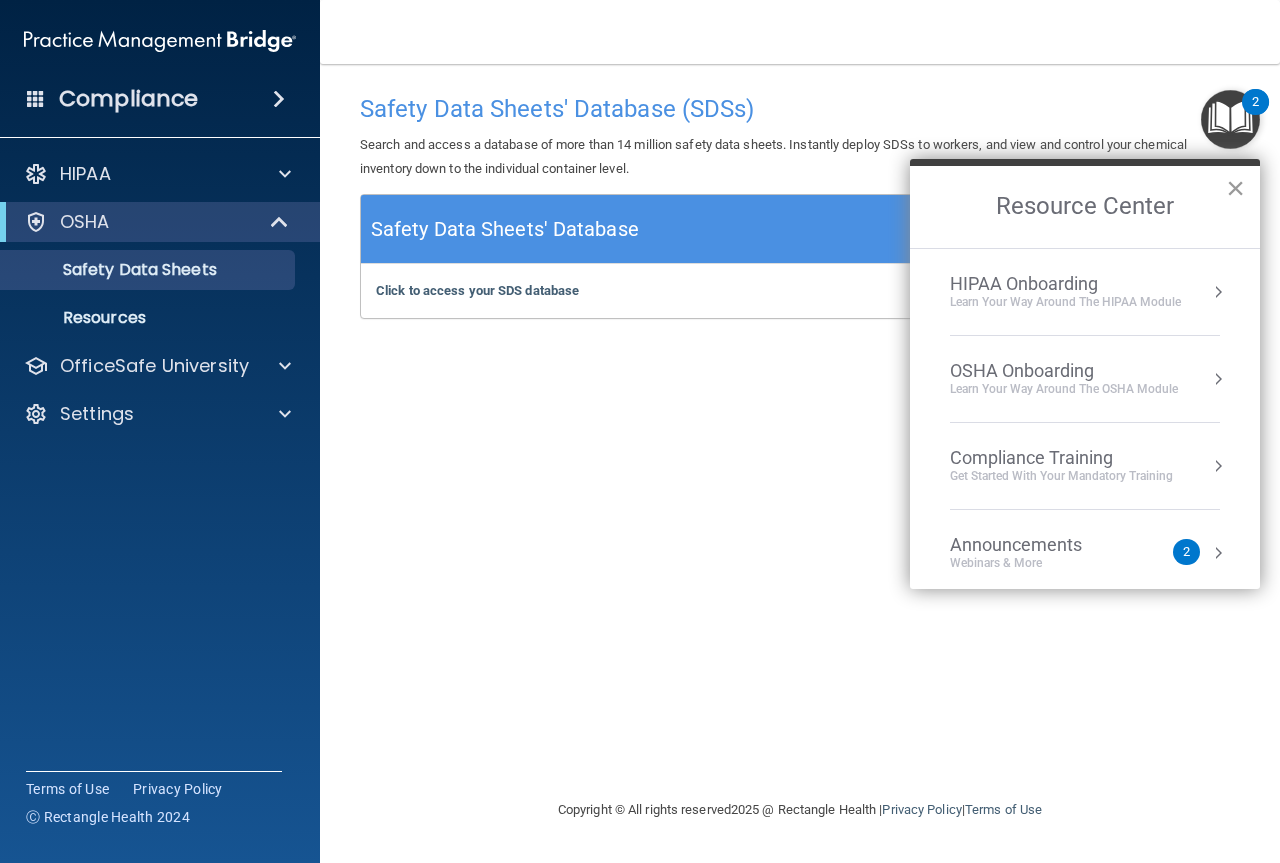 click on "×" at bounding box center (1235, 188) 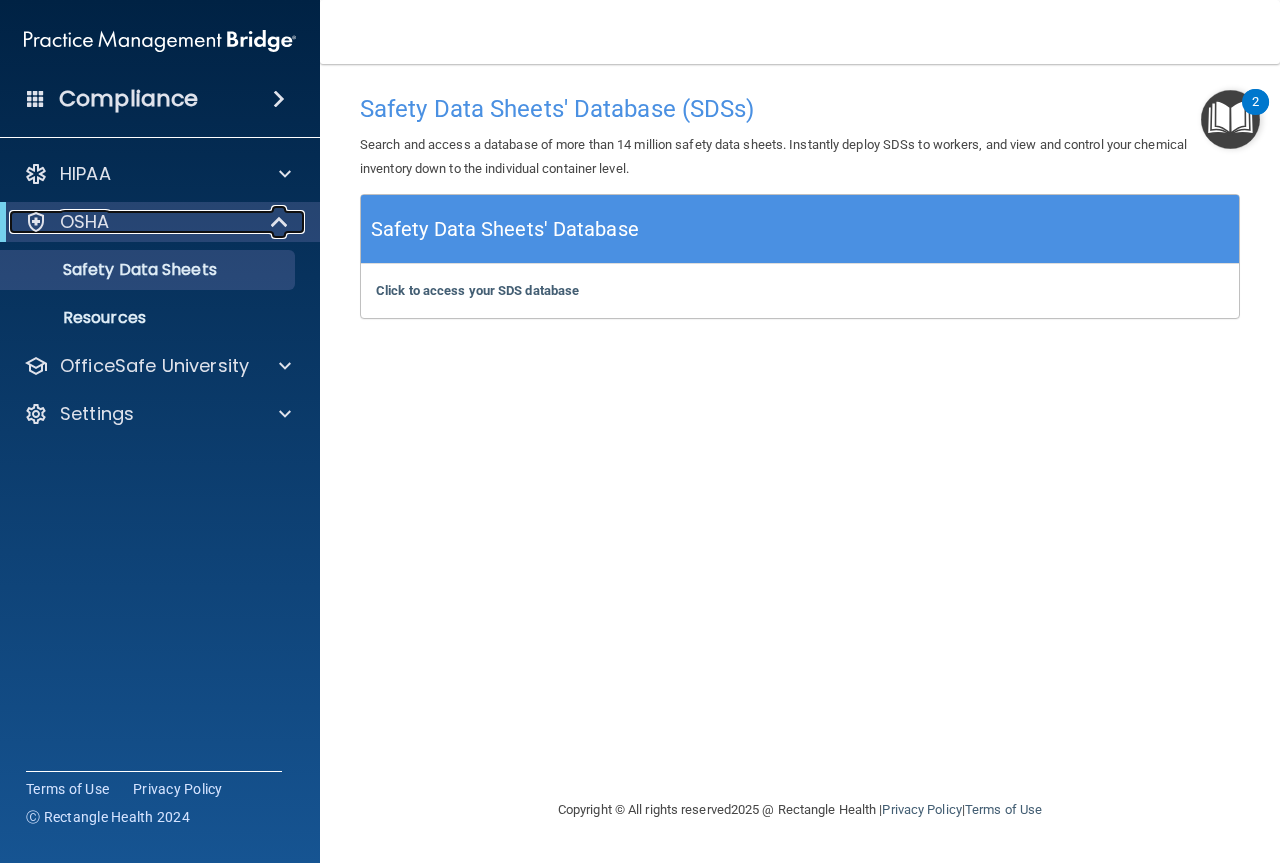click at bounding box center (281, 222) 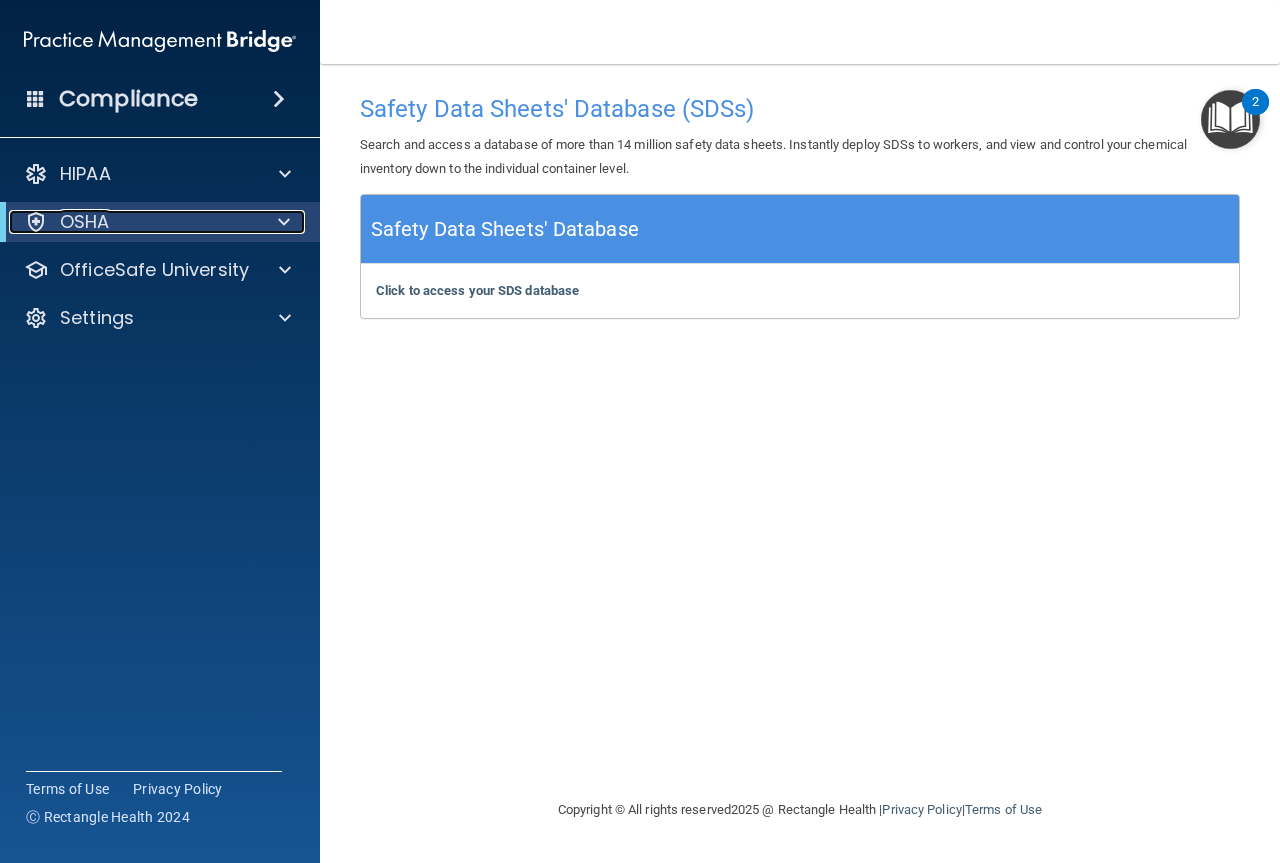click at bounding box center [280, 222] 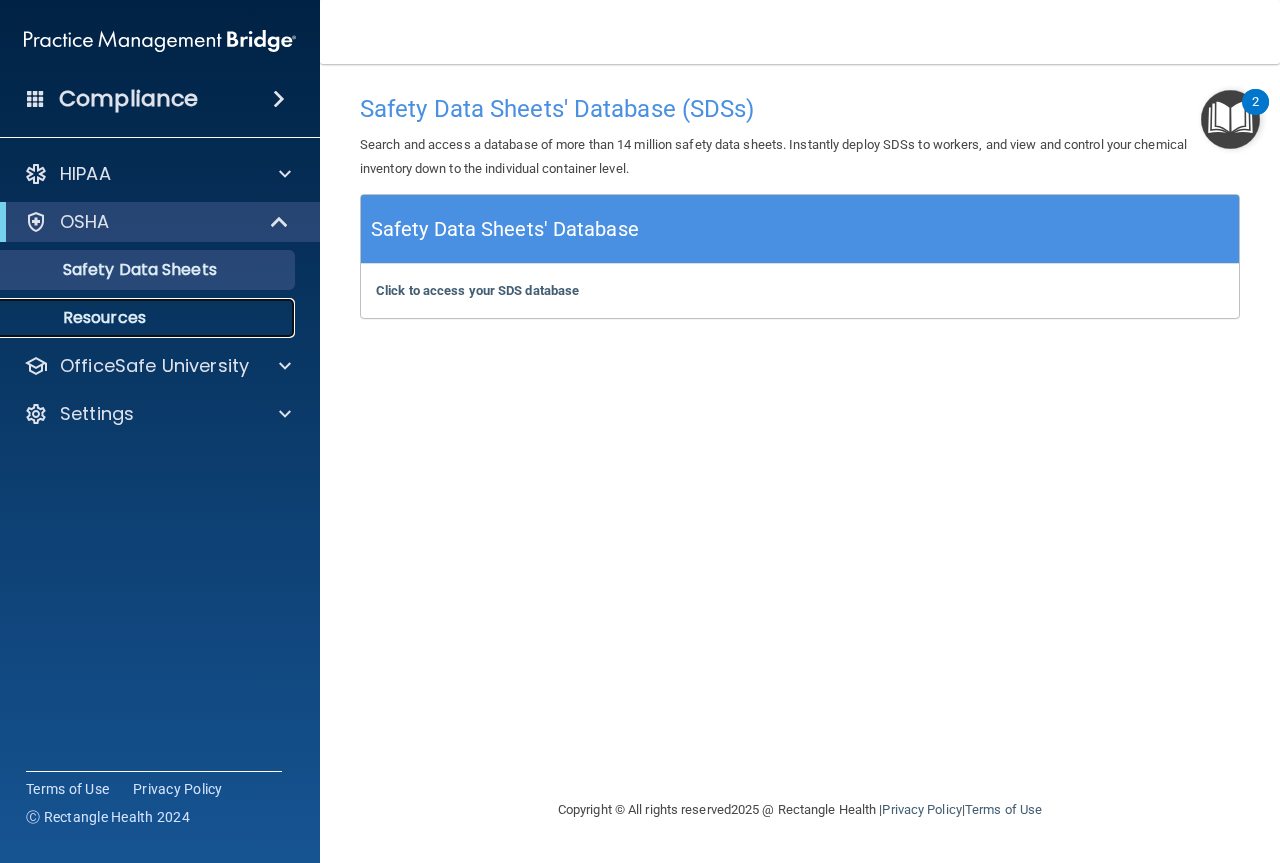 click on "Resources" at bounding box center [149, 318] 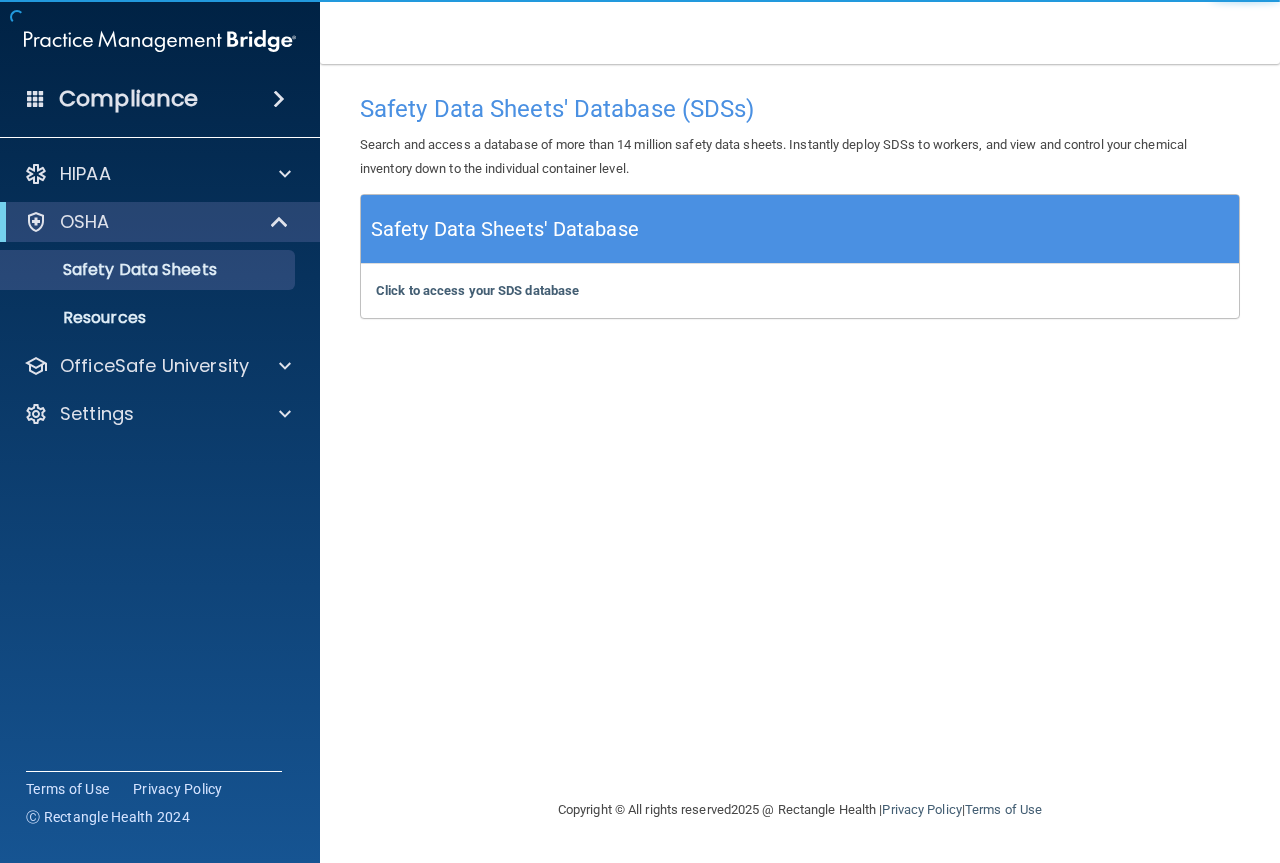 scroll, scrollTop: 0, scrollLeft: 0, axis: both 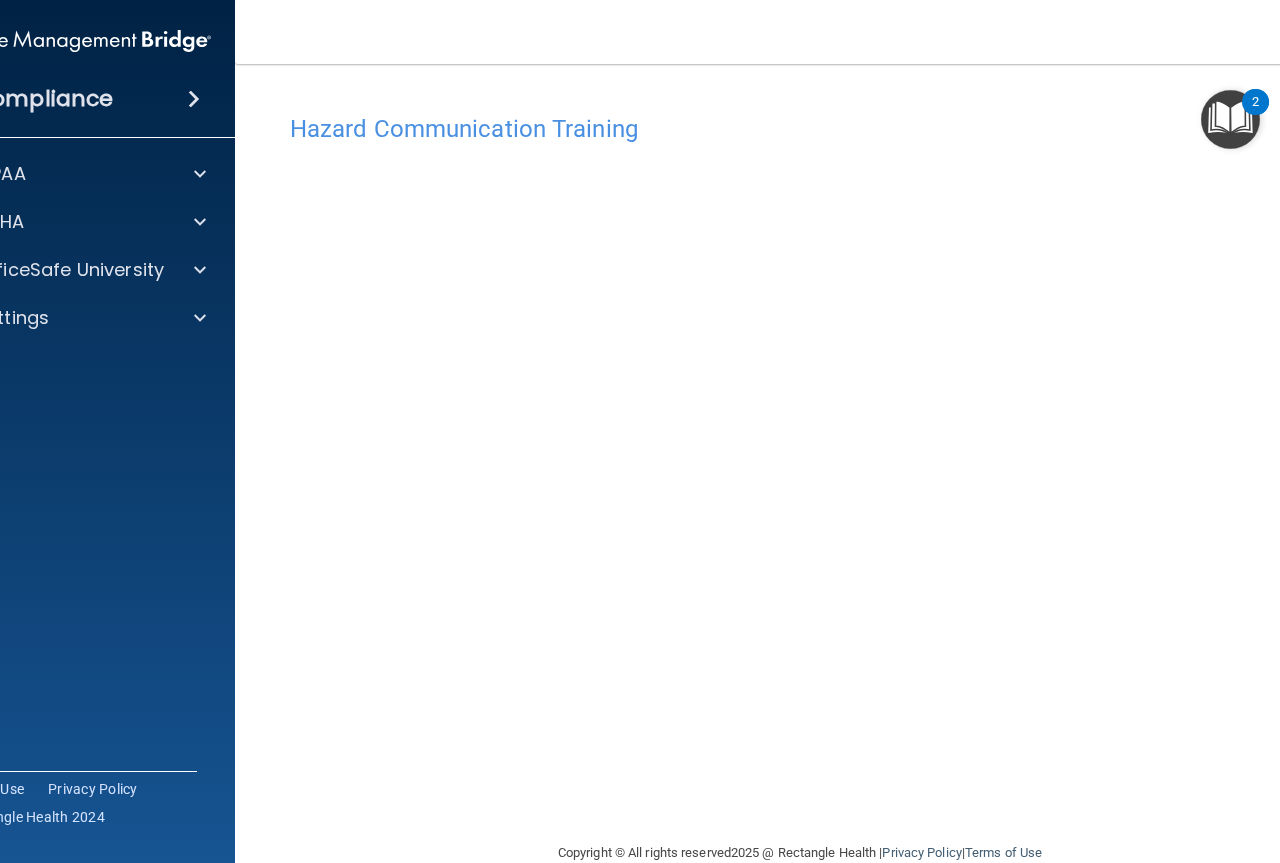 click at bounding box center [1230, 119] 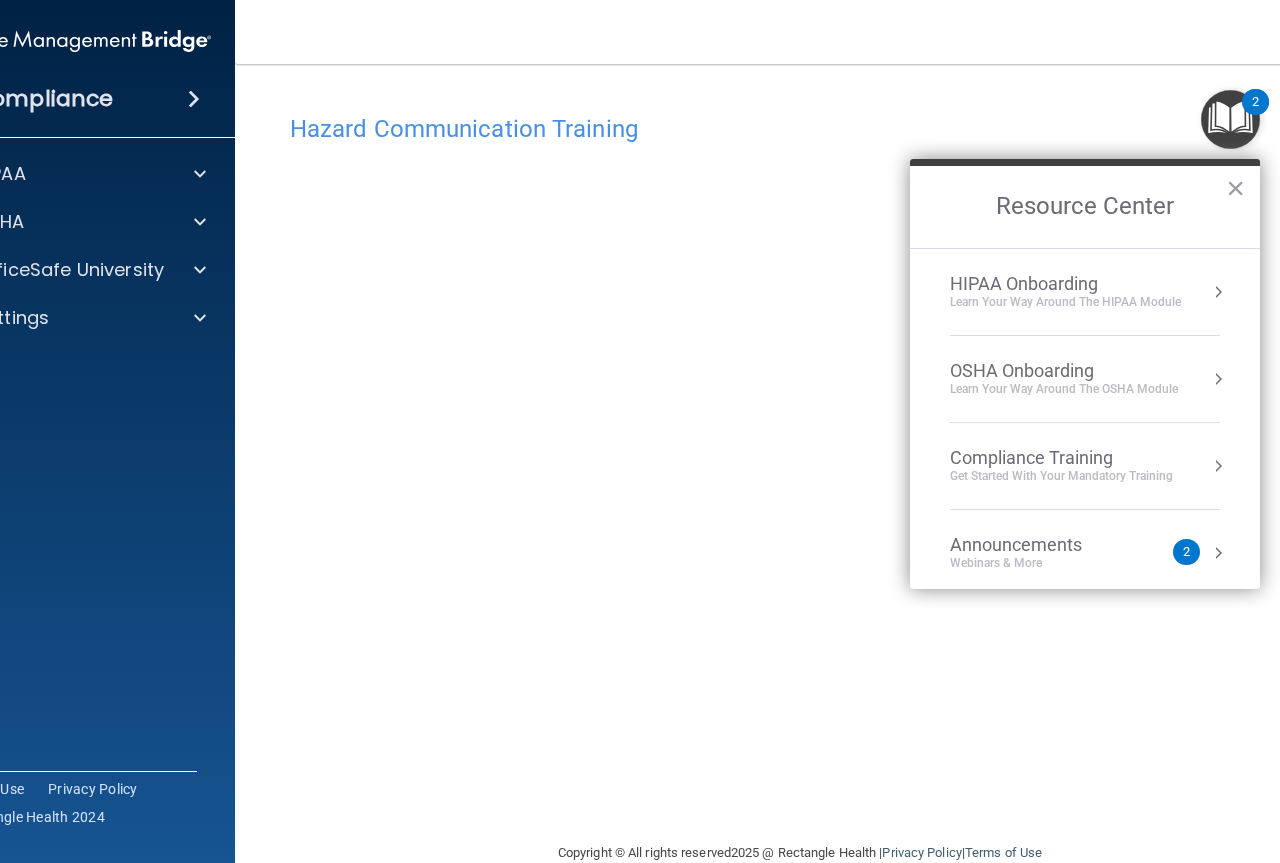 click on "Hazard Communication Training         This course doesn’t expire until 12/07/2024. Are you sure you want to take this course now?   Take the course anyway!" at bounding box center (800, 452) 